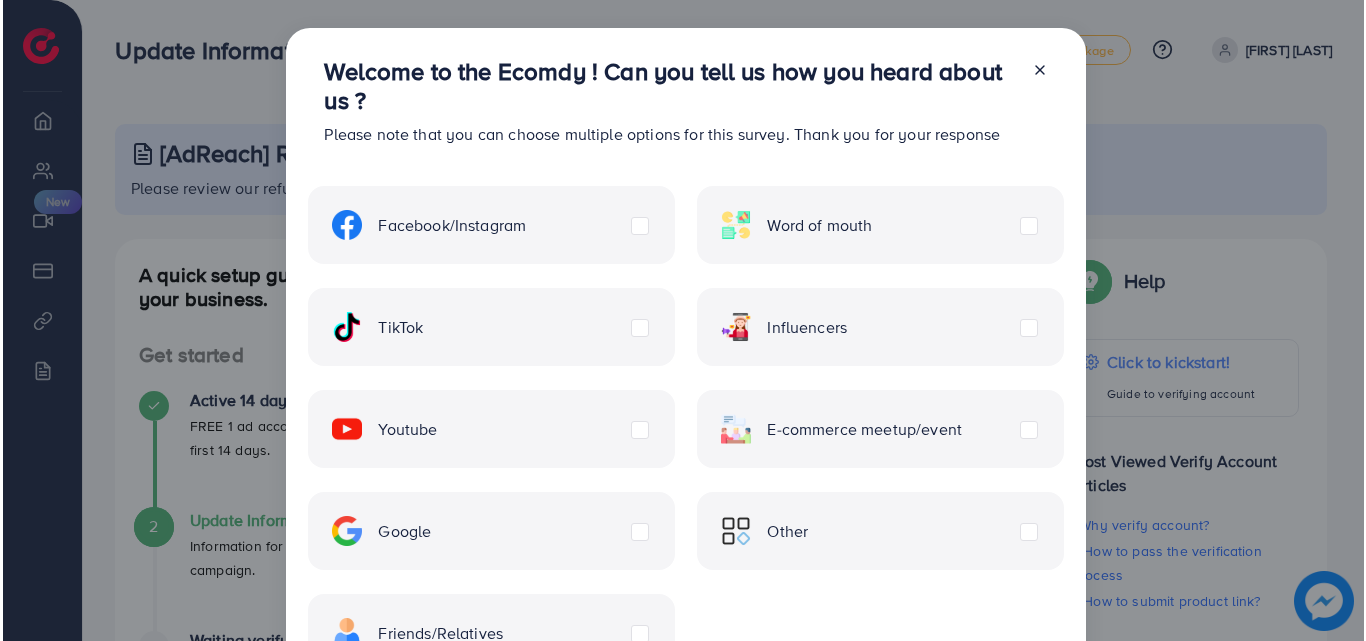 scroll, scrollTop: 0, scrollLeft: 0, axis: both 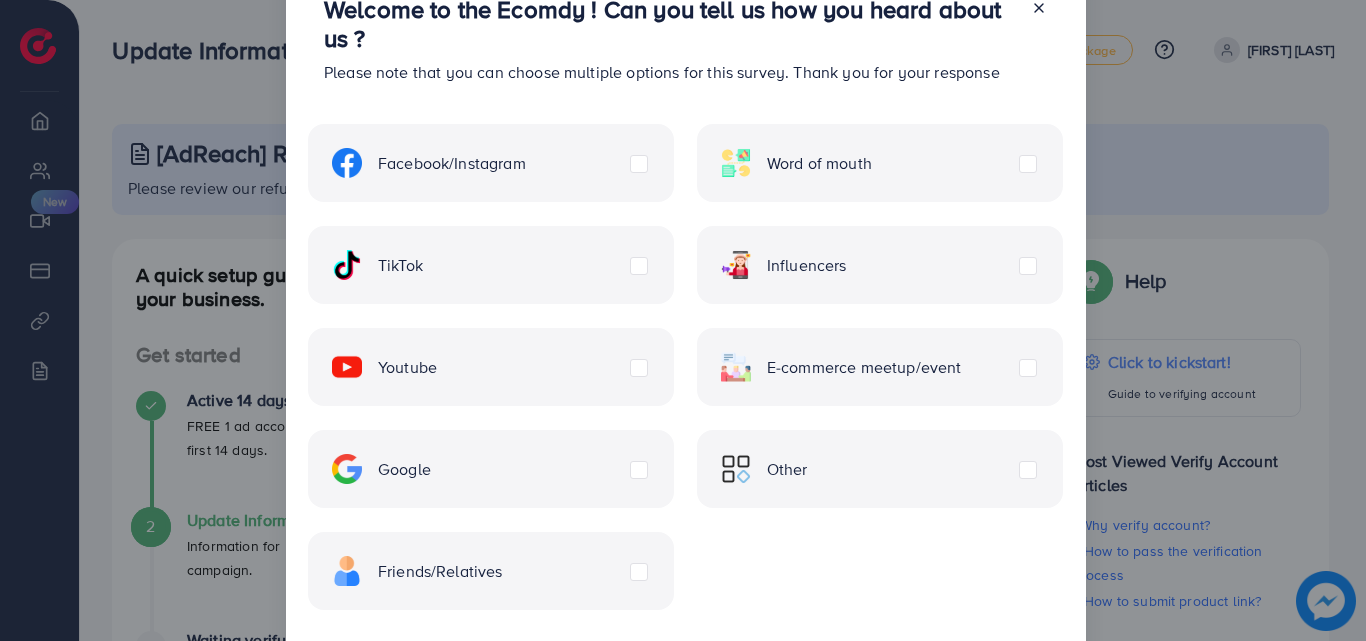 click on "Other" at bounding box center [880, 469] 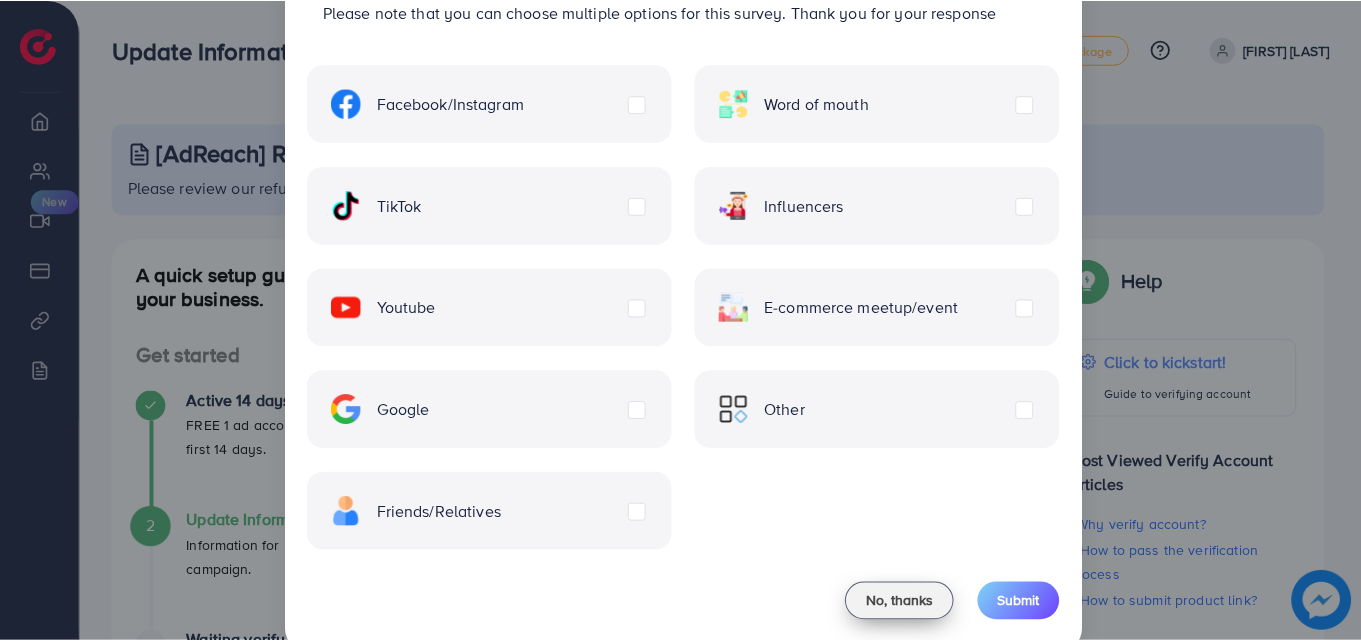 scroll, scrollTop: 162, scrollLeft: 0, axis: vertical 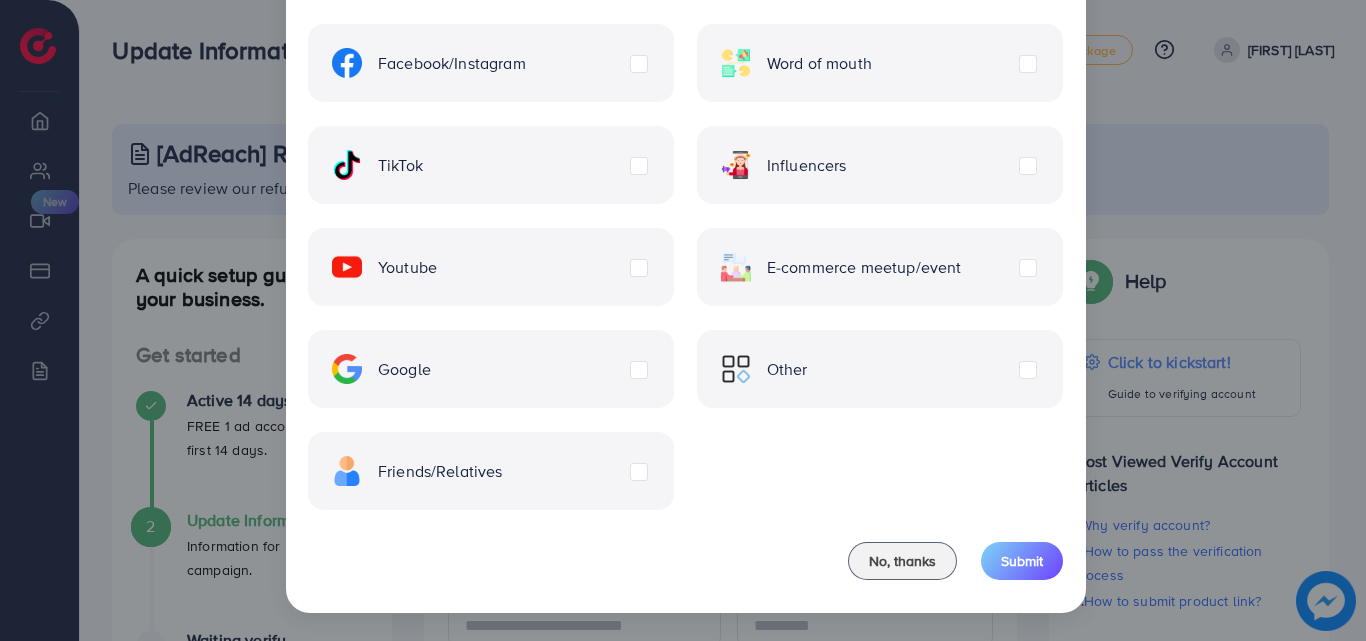 drag, startPoint x: 920, startPoint y: 565, endPoint x: 968, endPoint y: 79, distance: 488.36462 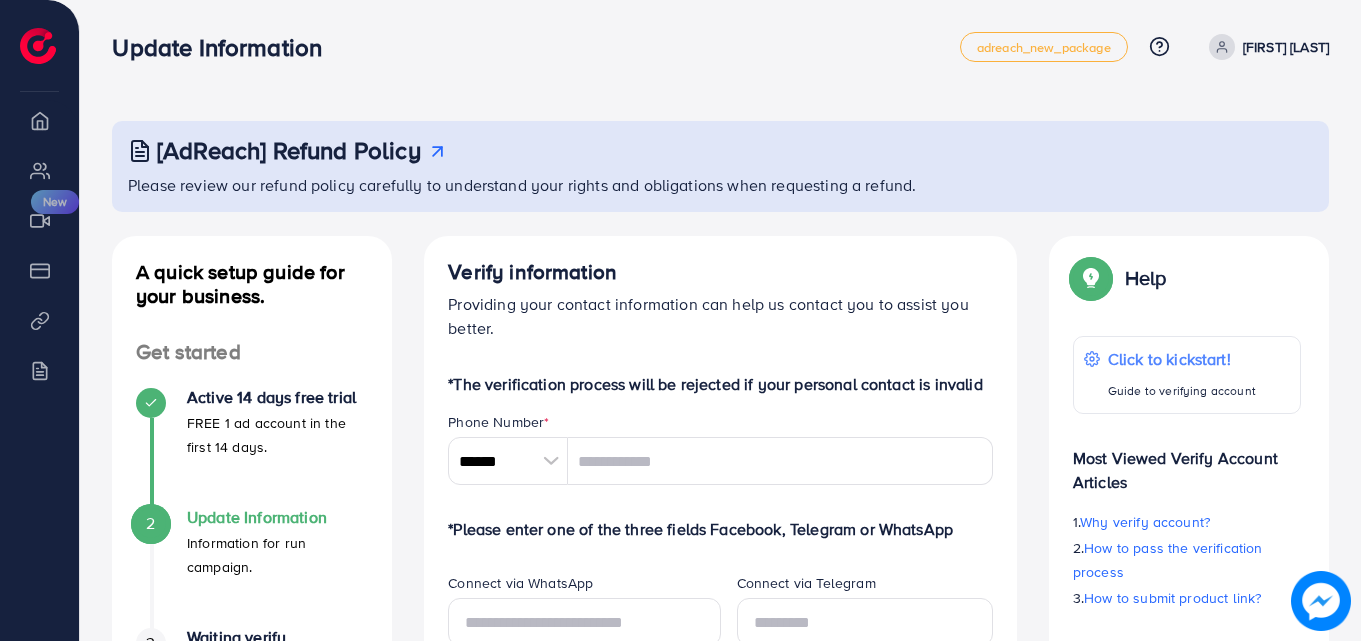 scroll, scrollTop: 0, scrollLeft: 0, axis: both 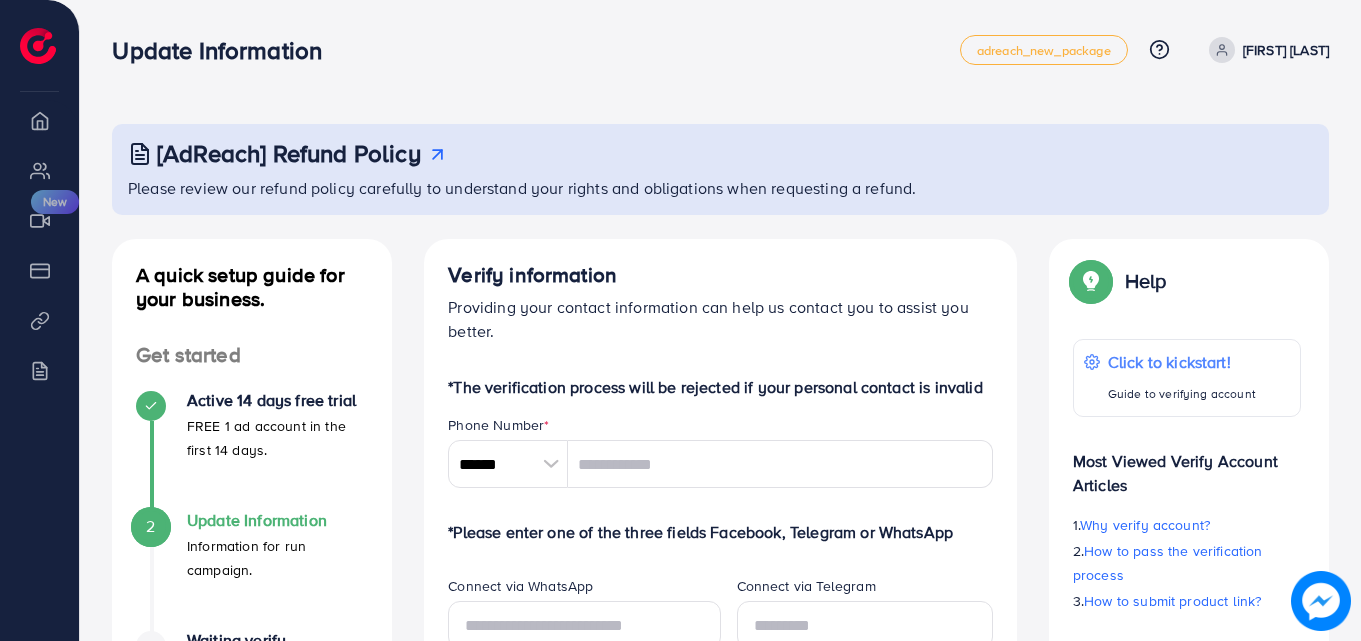 click at bounding box center [550, 464] 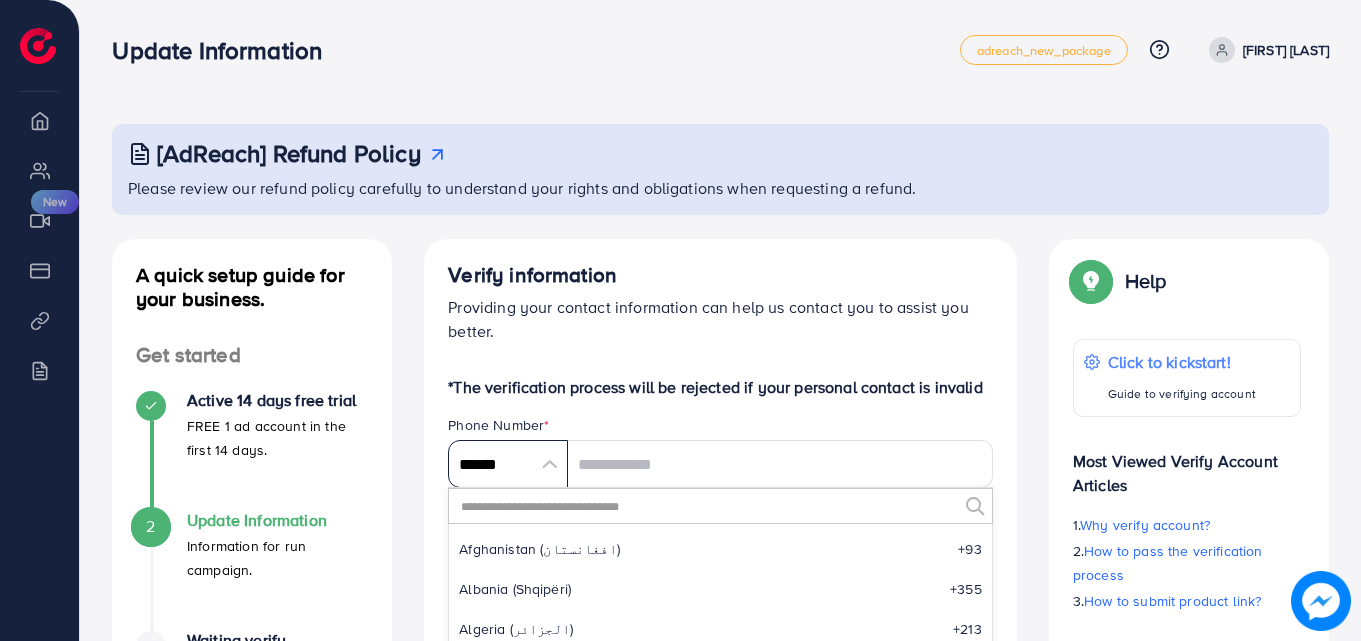 scroll, scrollTop: 9285, scrollLeft: 0, axis: vertical 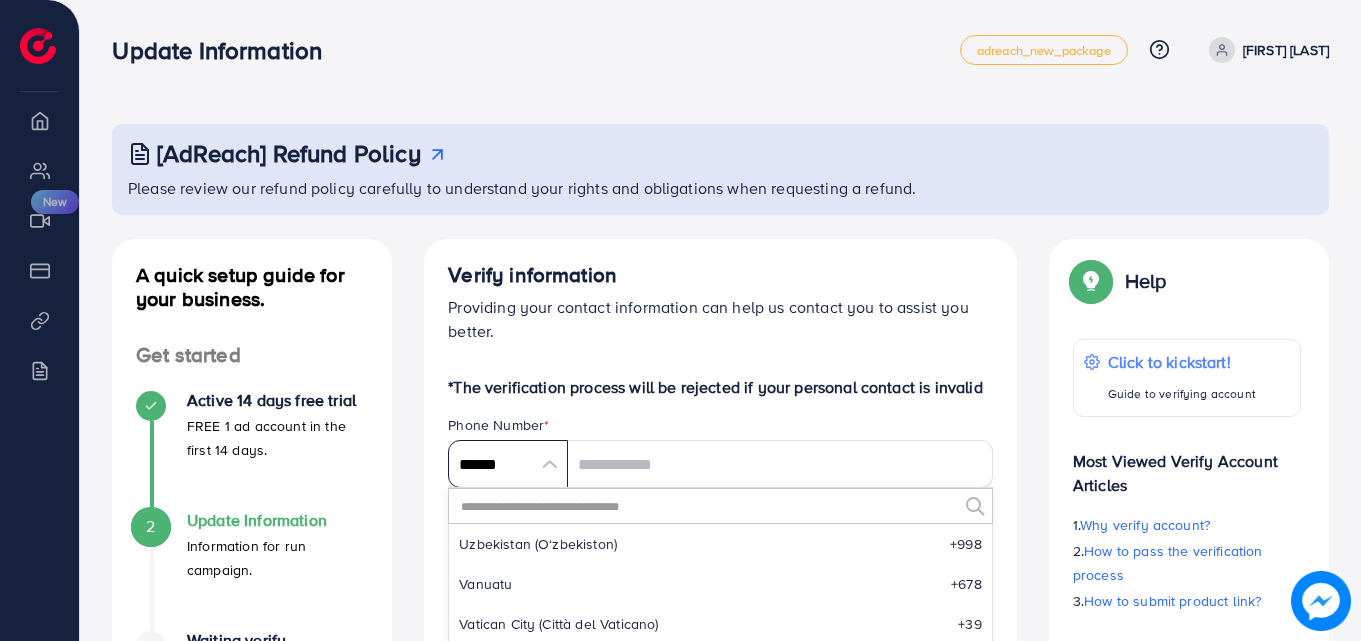 click on "******" at bounding box center [508, 464] 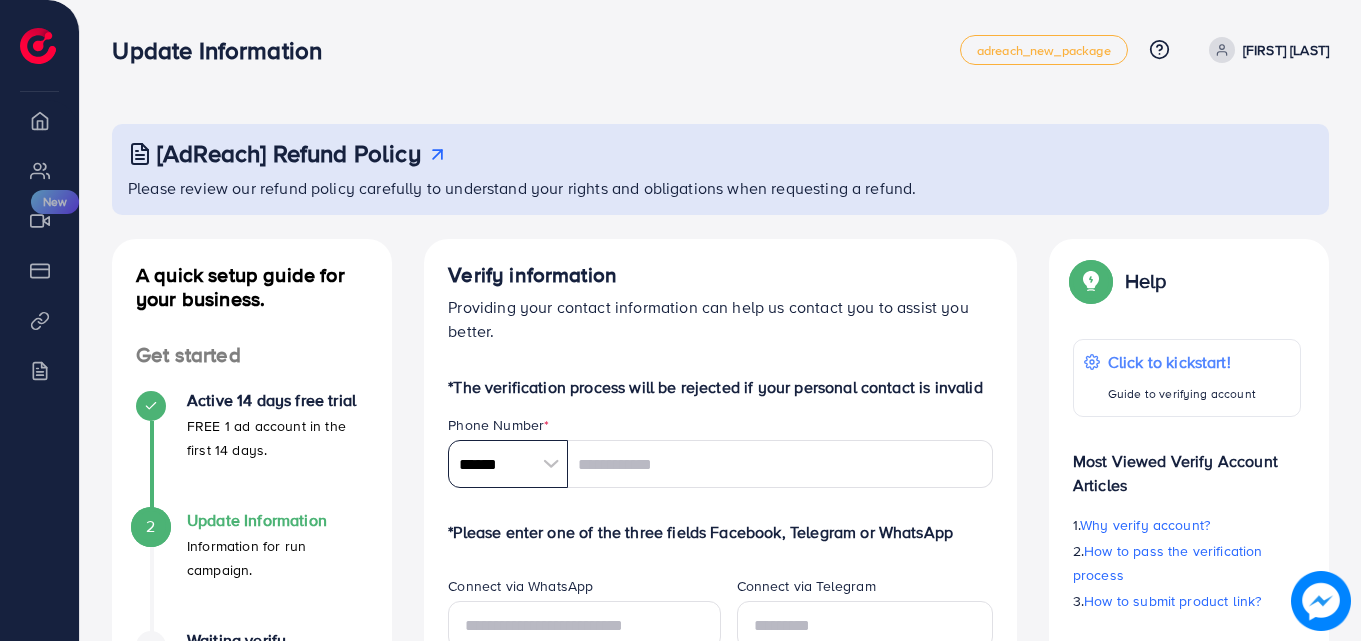 click on "******" at bounding box center (508, 464) 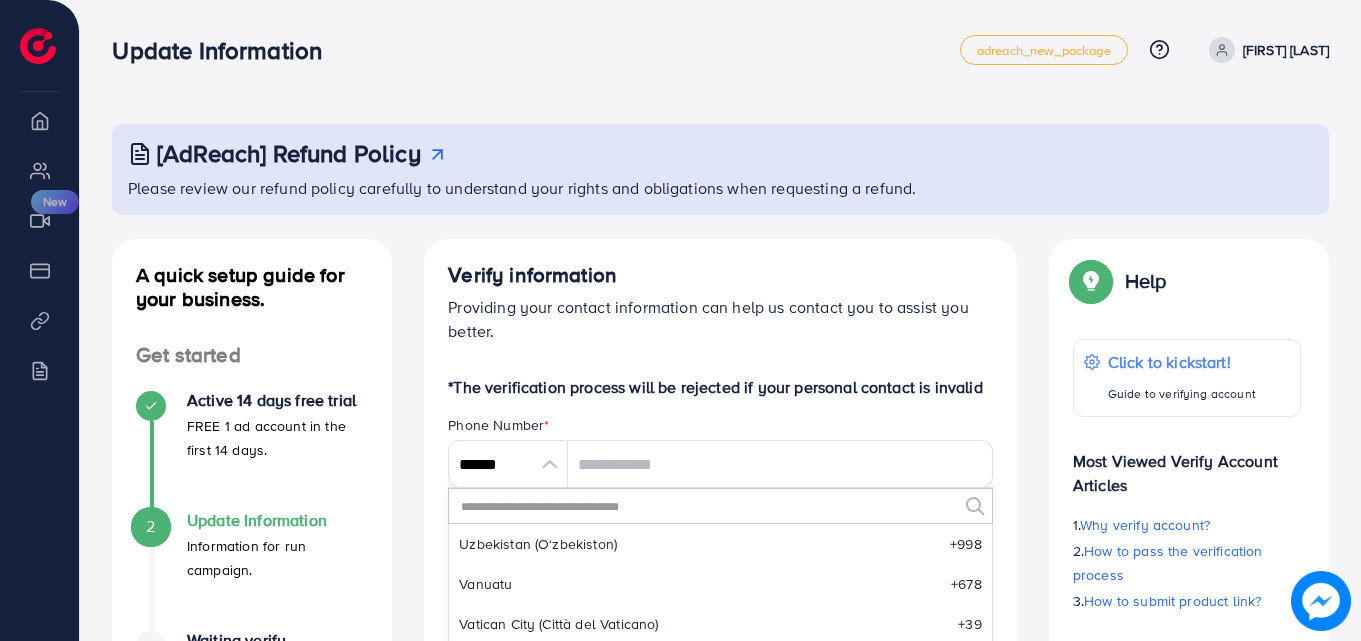 click at bounding box center [708, 506] 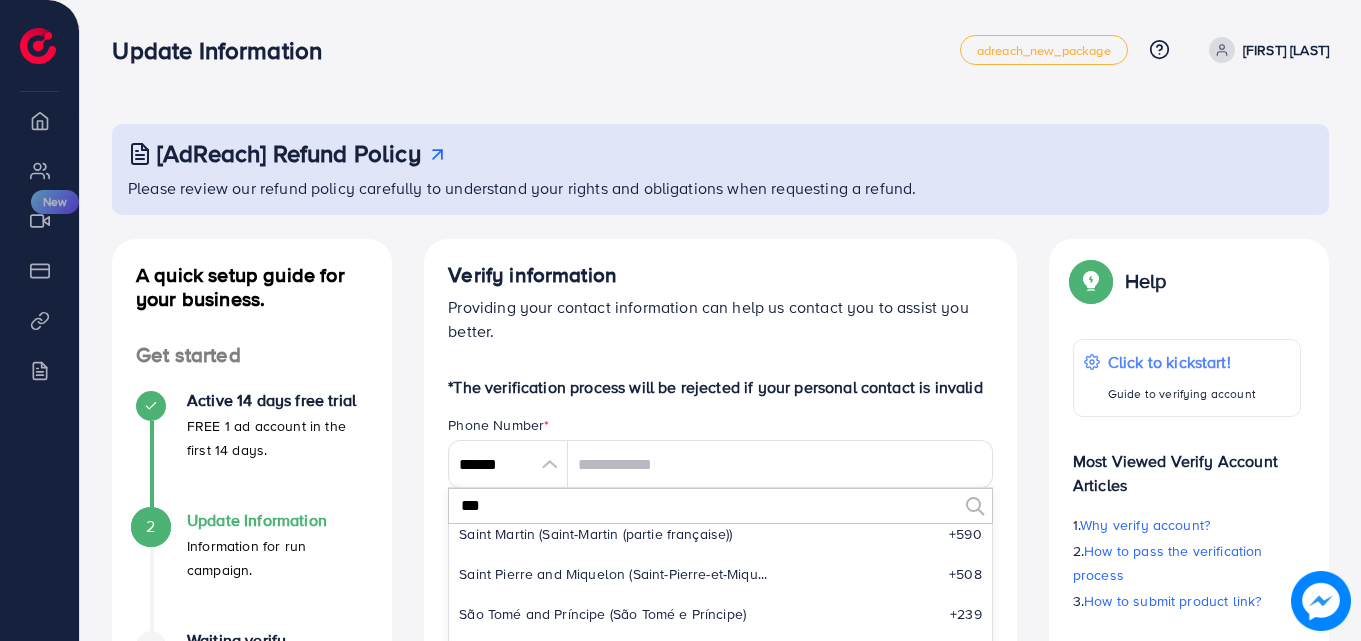 scroll, scrollTop: 0, scrollLeft: 0, axis: both 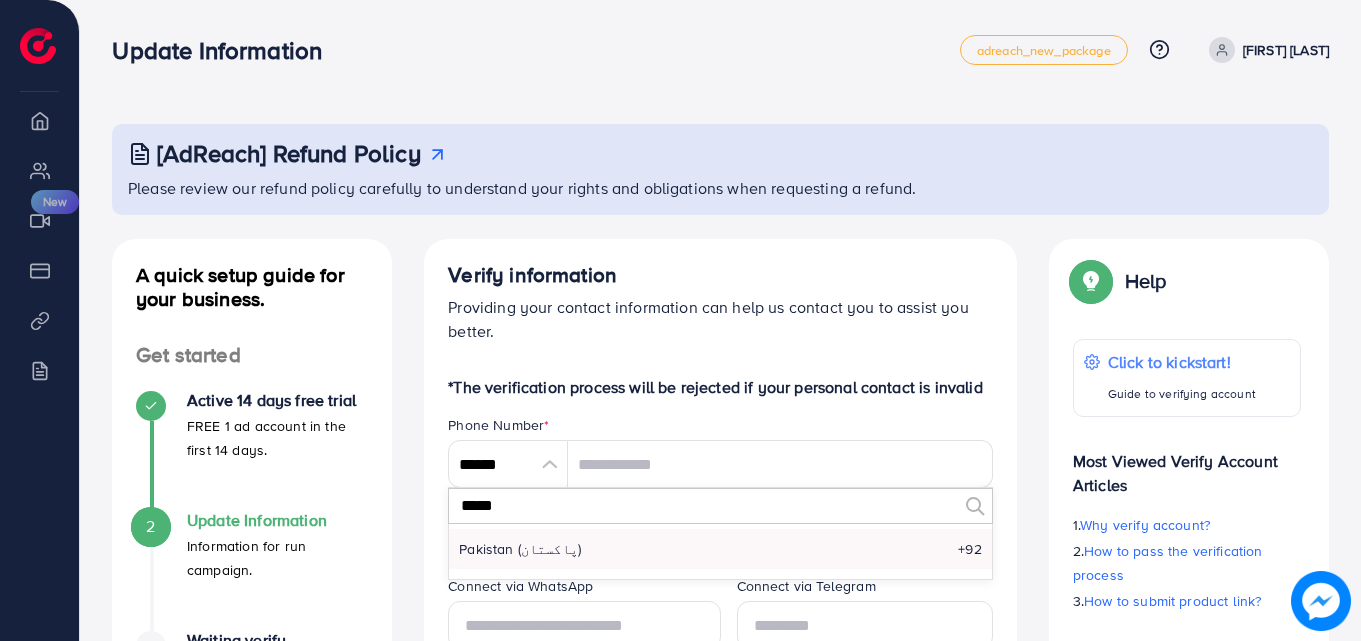 type on "*****" 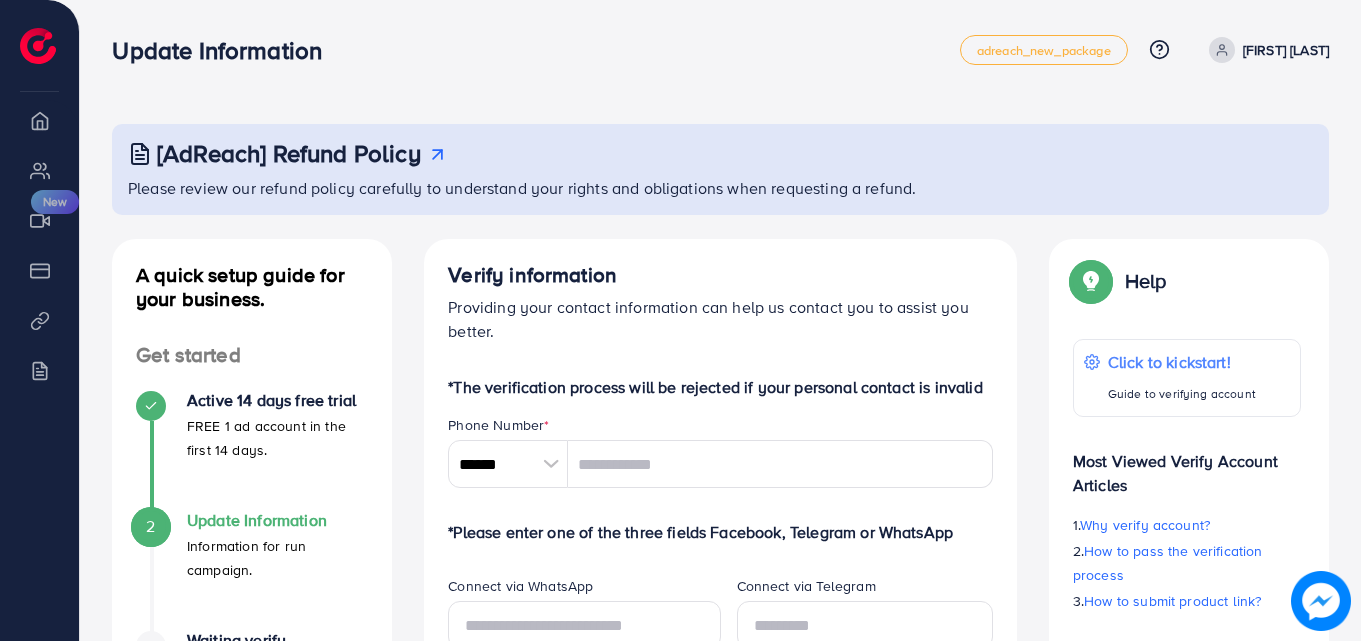 click on "*The verification process will be rejected if your personal contact is invalid   Phone Number  * ****** ***** A B C D E F G H I J K L M N O P Q R S T U V W X Y Z search no result Pakistan (‫پاکستان‬‎) +92  *Please enter one of the three fields Facebook, Telegram or WhatsApp   Connect via WhatsApp   Connect via Telegram   Connect via Facebook  https://www.facebook.com/  Which platform are you using?  *           Loading...      Which industry are you in?  *           Loading...      Which product you’re selling?   Product Url  *  (compulsory)  😇  Explain why we need your product url?  View detail  🔥🔥🔥  Notices: Please copy and paste your full product URL/domain here to ensure the URL is correct. Note that domains with www and non-www will be counted as two different URLs. Please do not use URL Shortens or Banned URLs here!  Target Market  *  (You can add multi-country)            Loading...     🔥 Submit & continue" at bounding box center (720, 903) 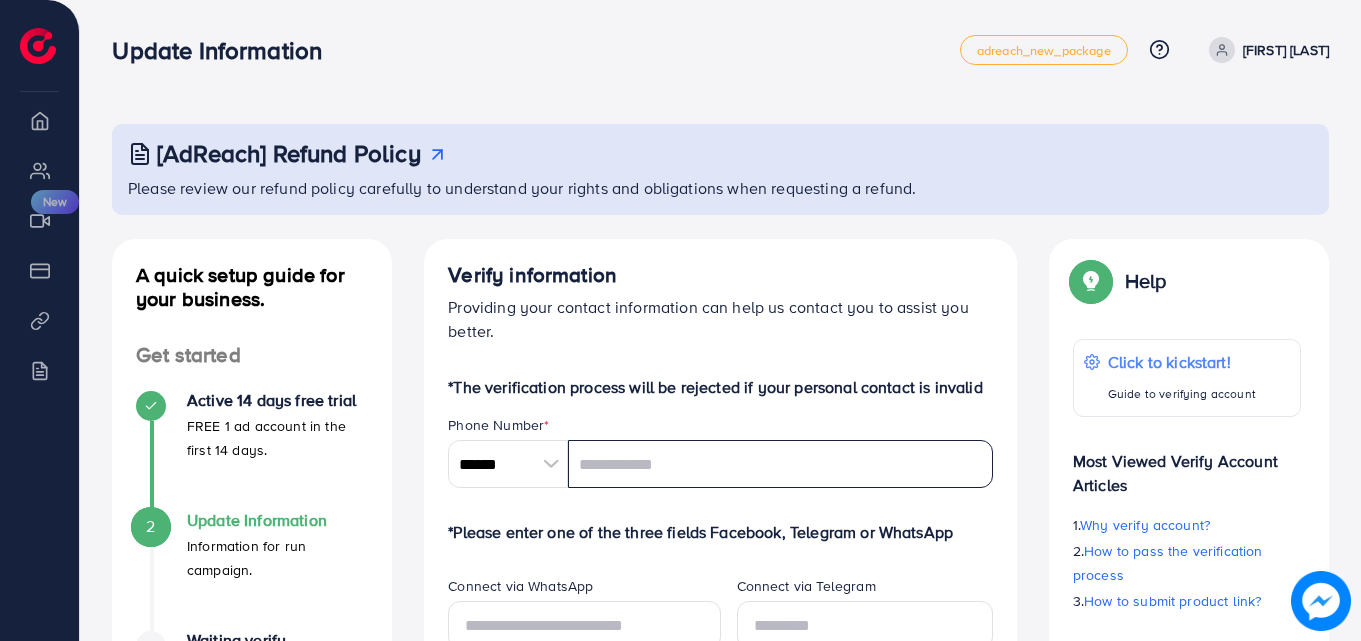 click at bounding box center [780, 464] 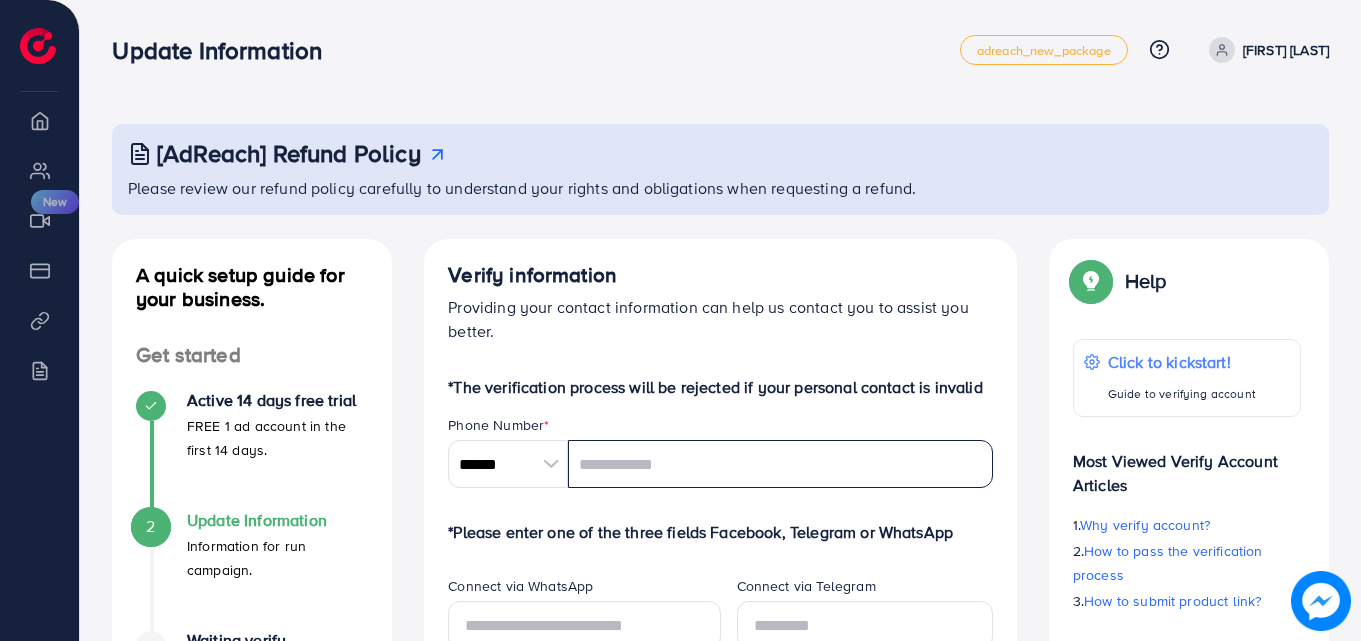 paste on "**********" 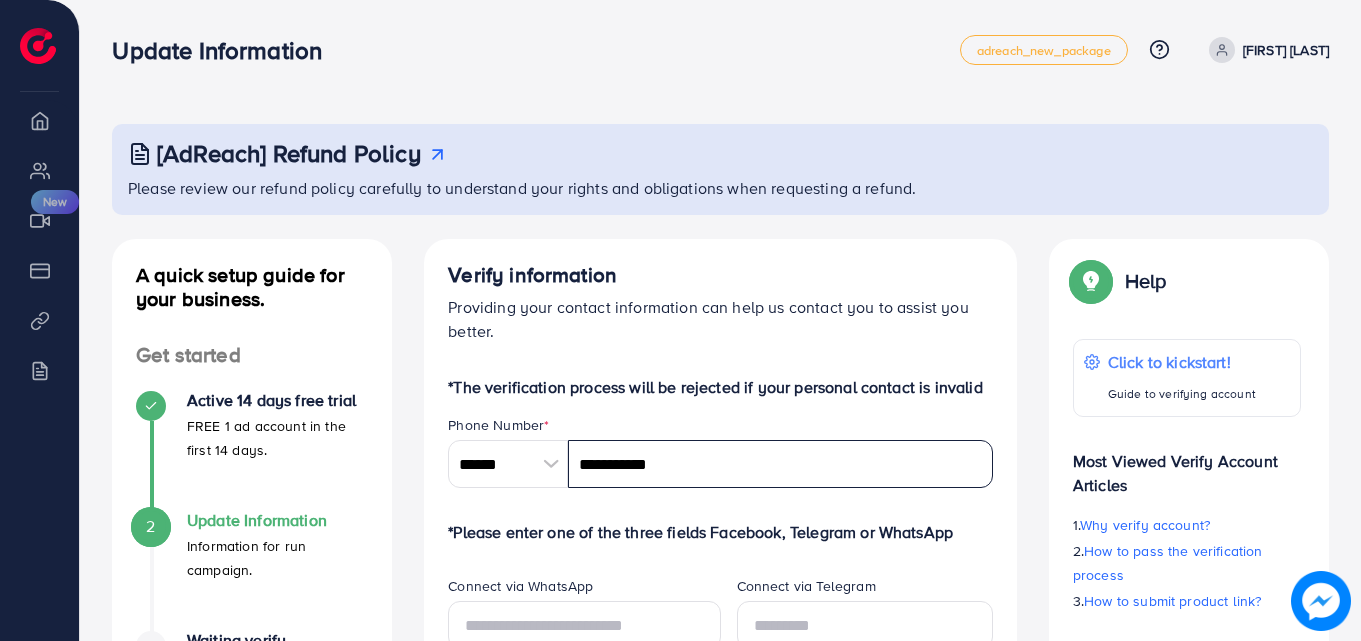 click on "**********" at bounding box center [780, 464] 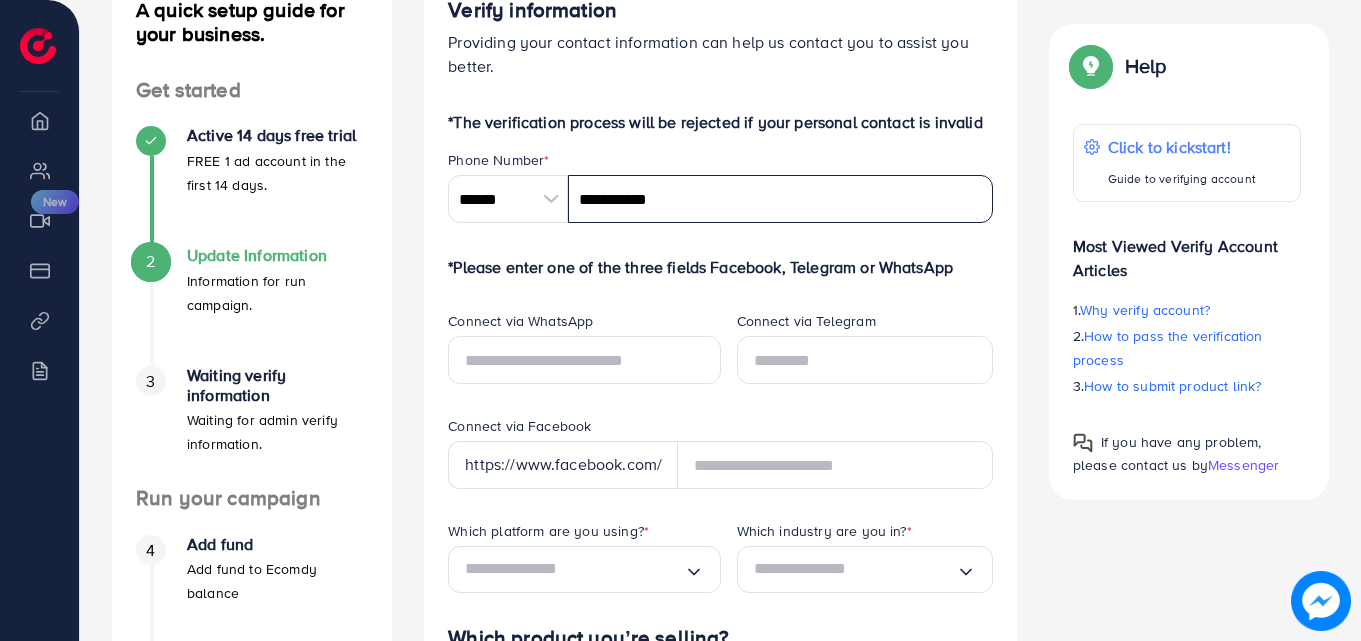 scroll, scrollTop: 300, scrollLeft: 0, axis: vertical 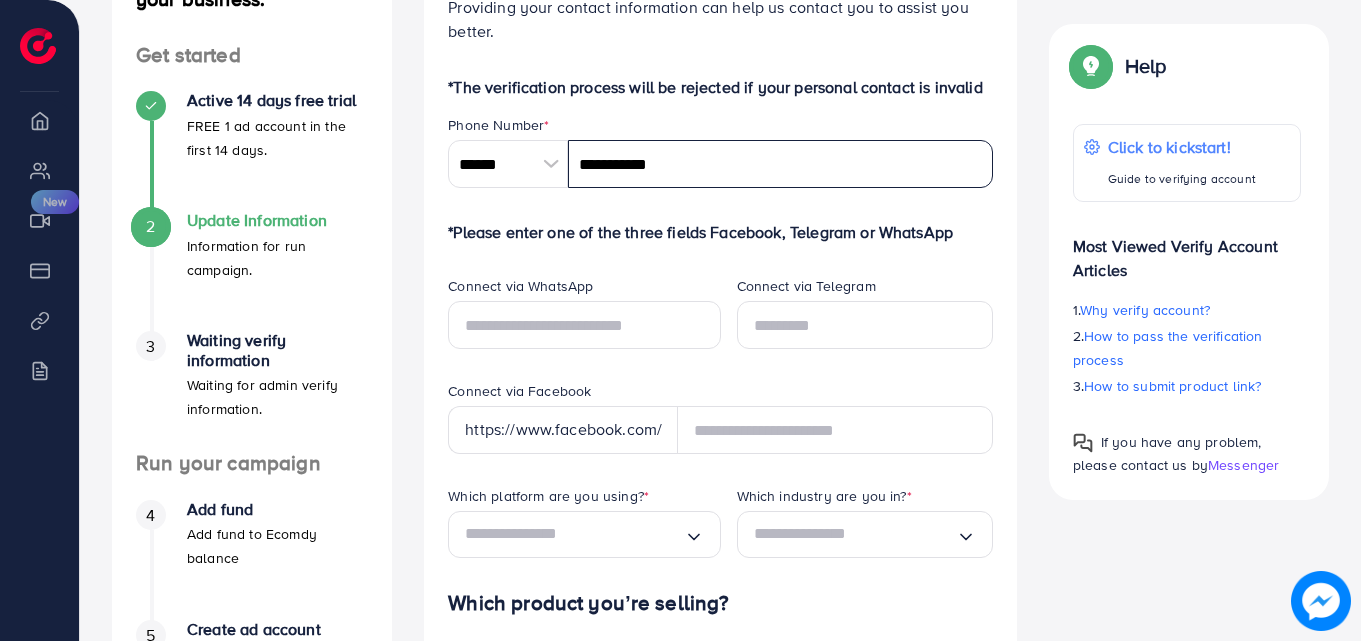 type on "**********" 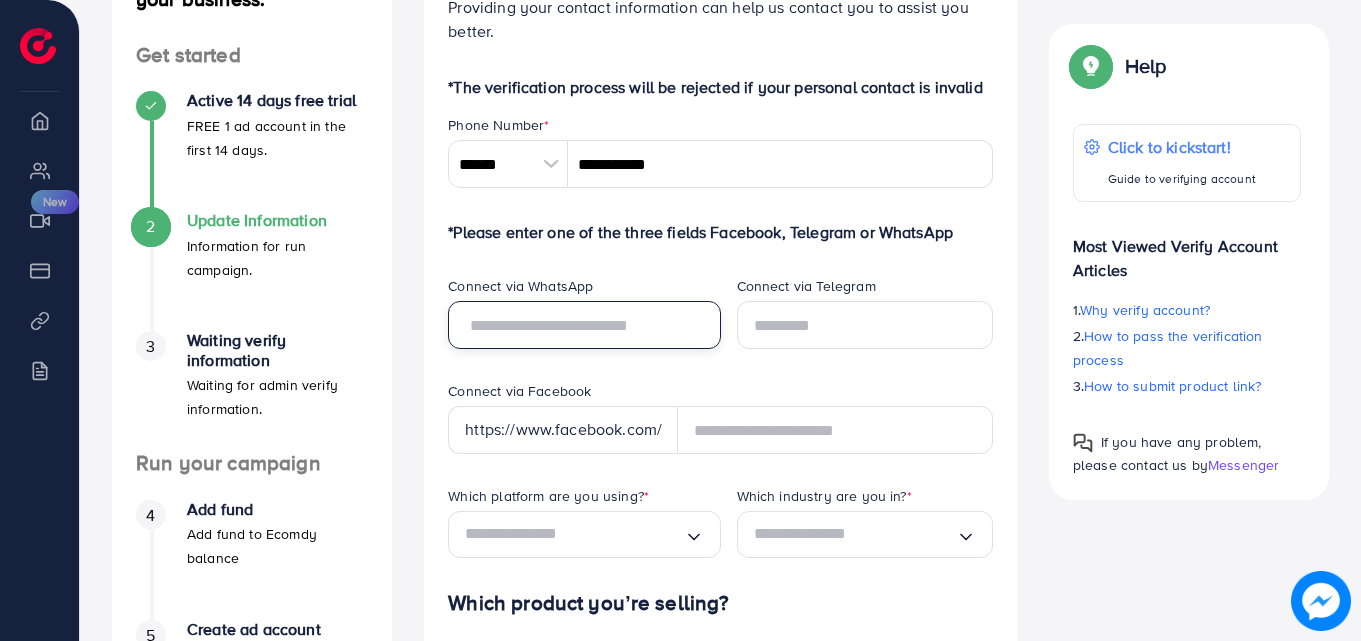 click at bounding box center [584, 325] 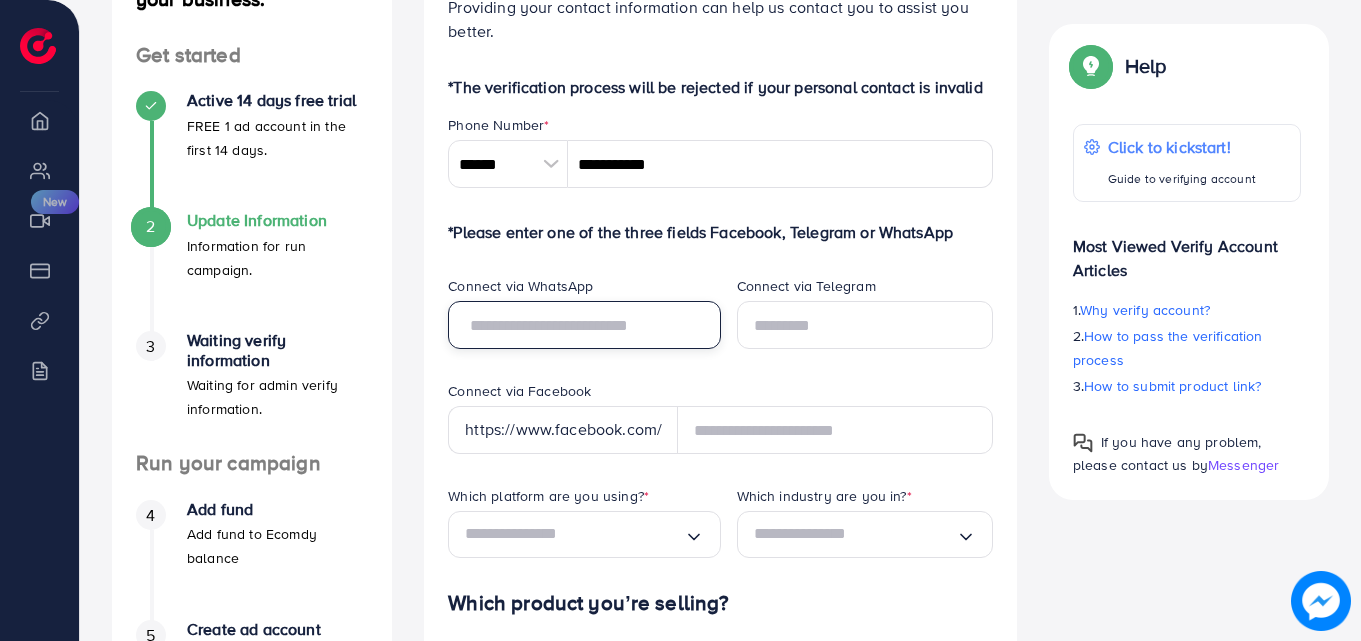 paste on "**********" 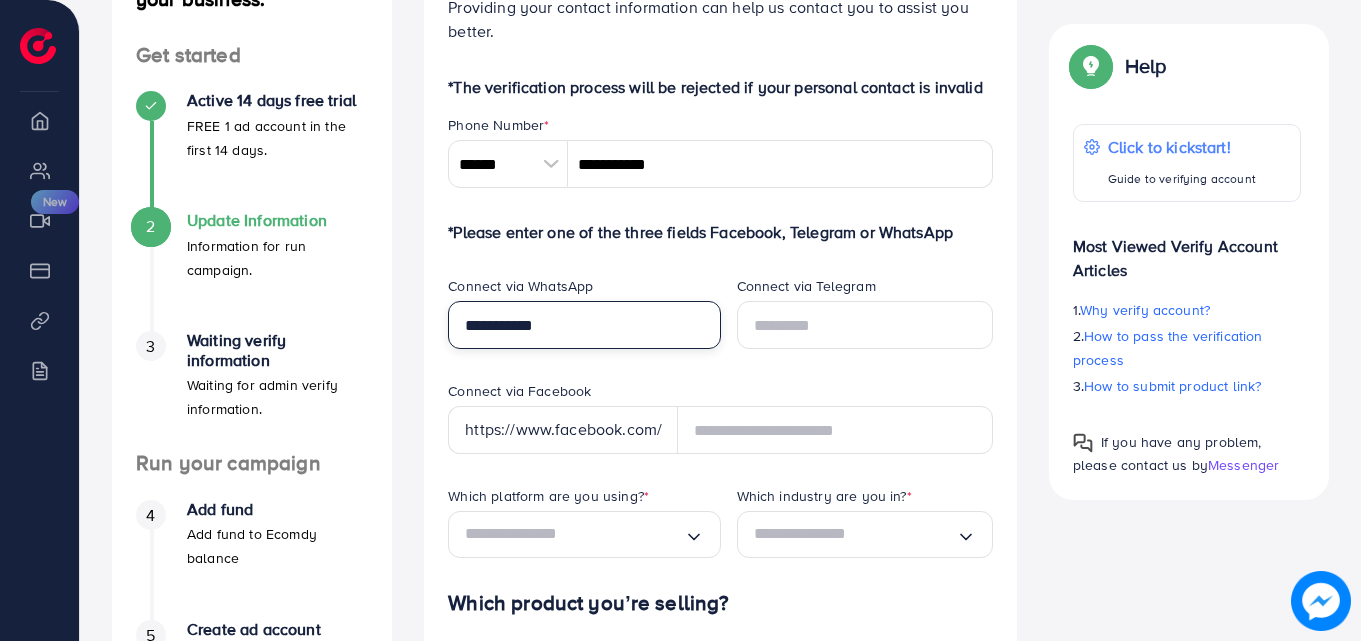 click on "**********" at bounding box center [584, 325] 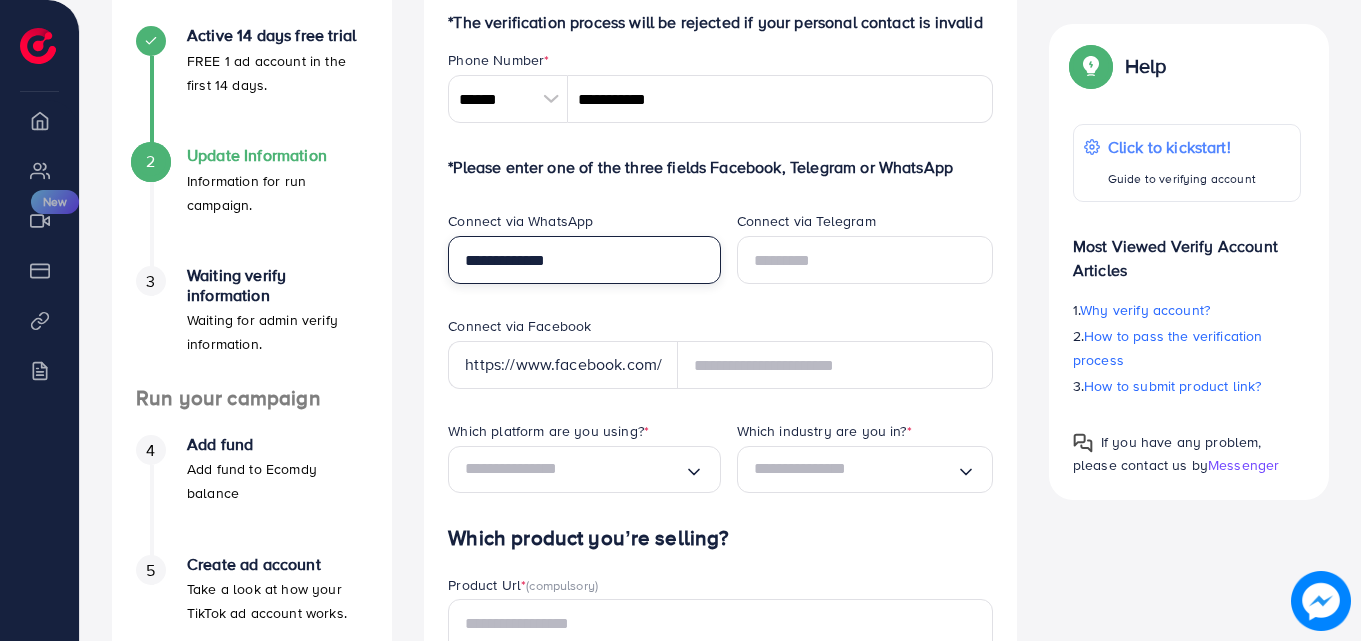 scroll, scrollTop: 400, scrollLeft: 0, axis: vertical 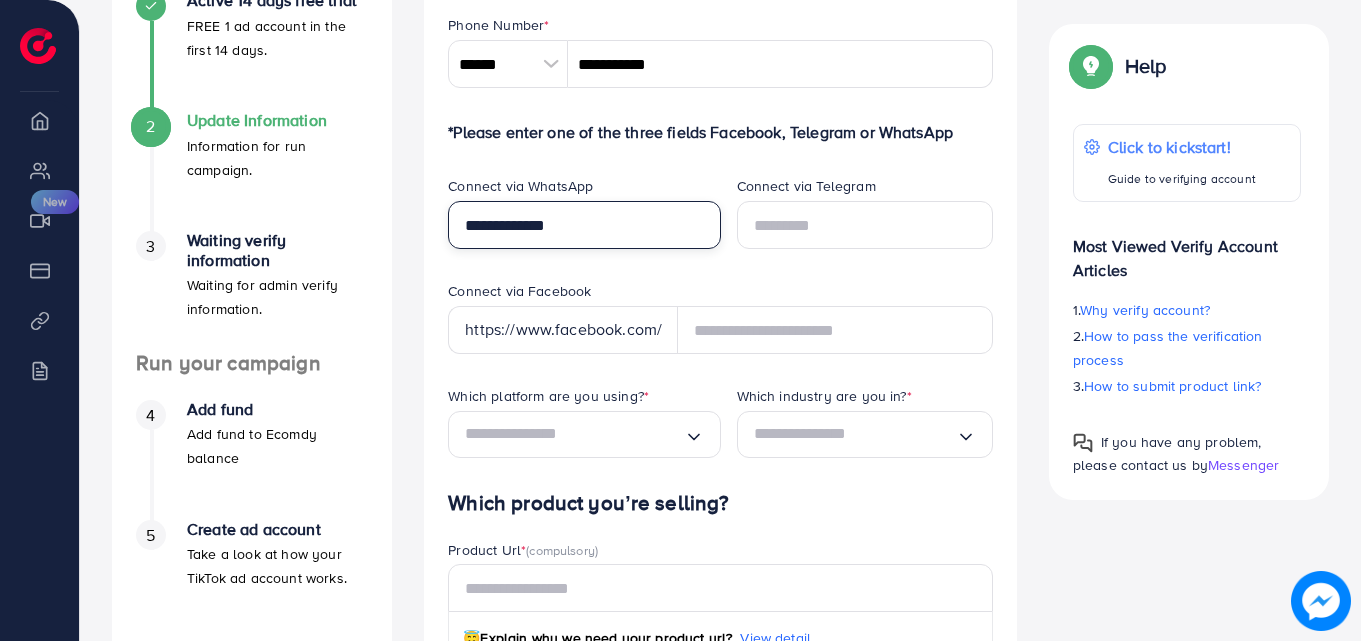 type on "**********" 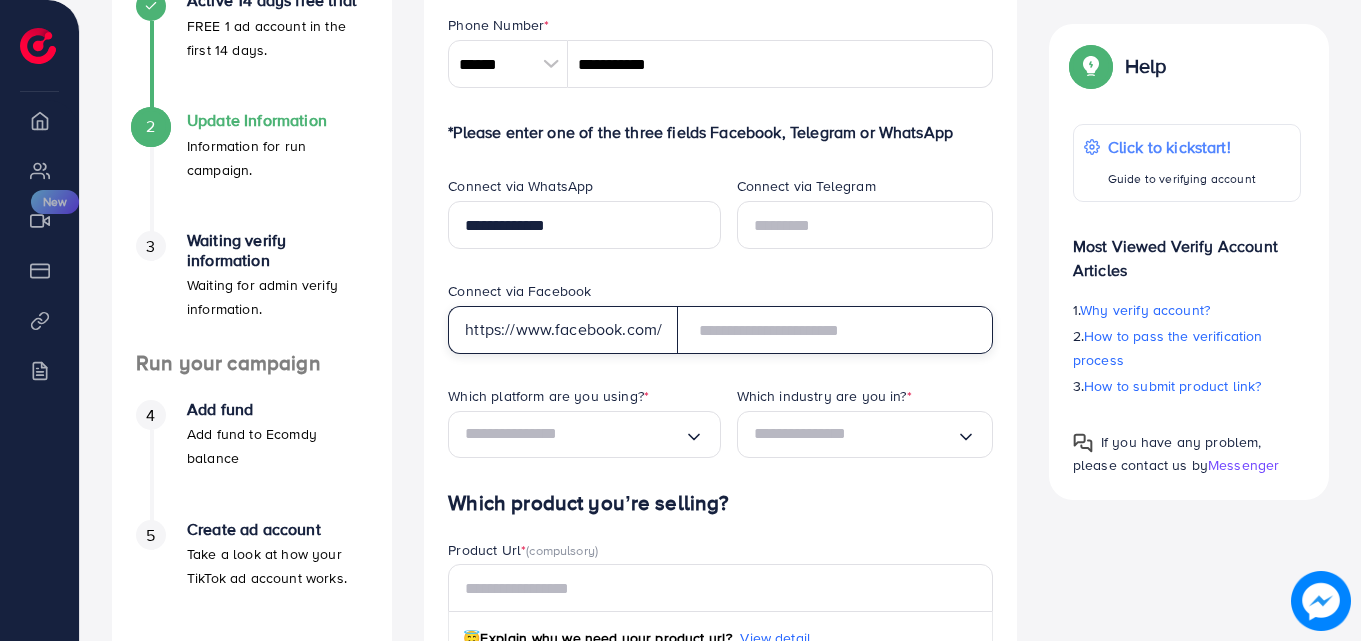 click at bounding box center (835, 330) 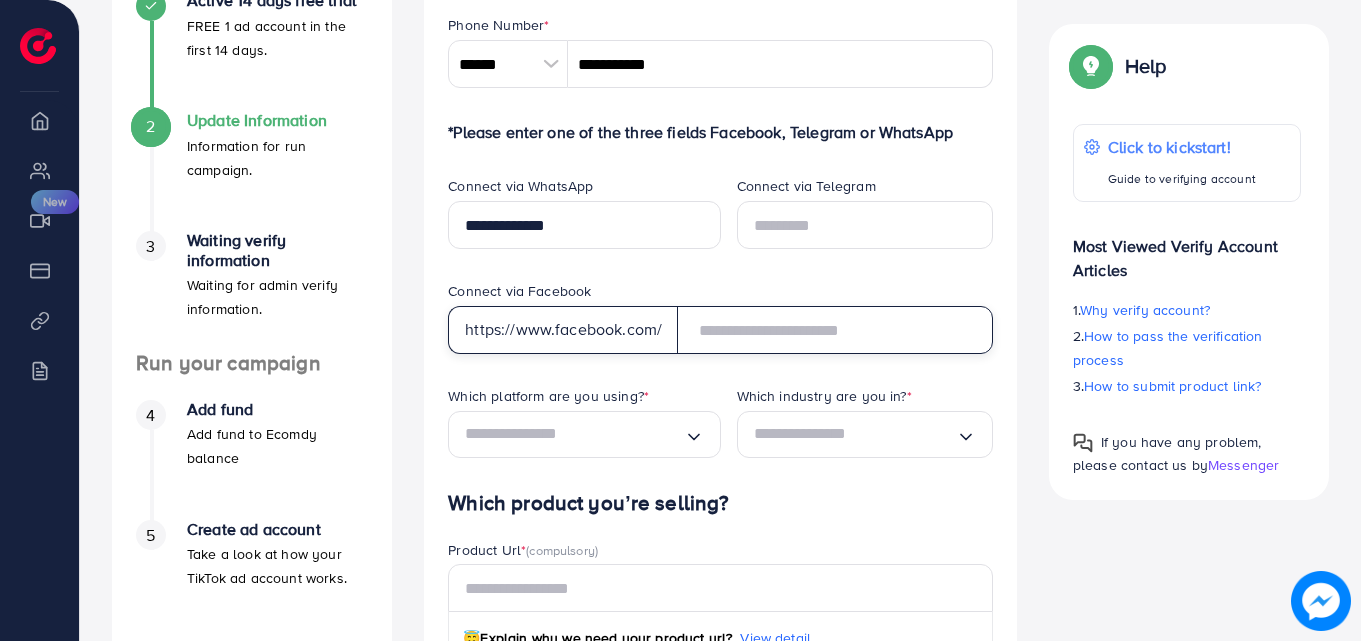 paste on "**********" 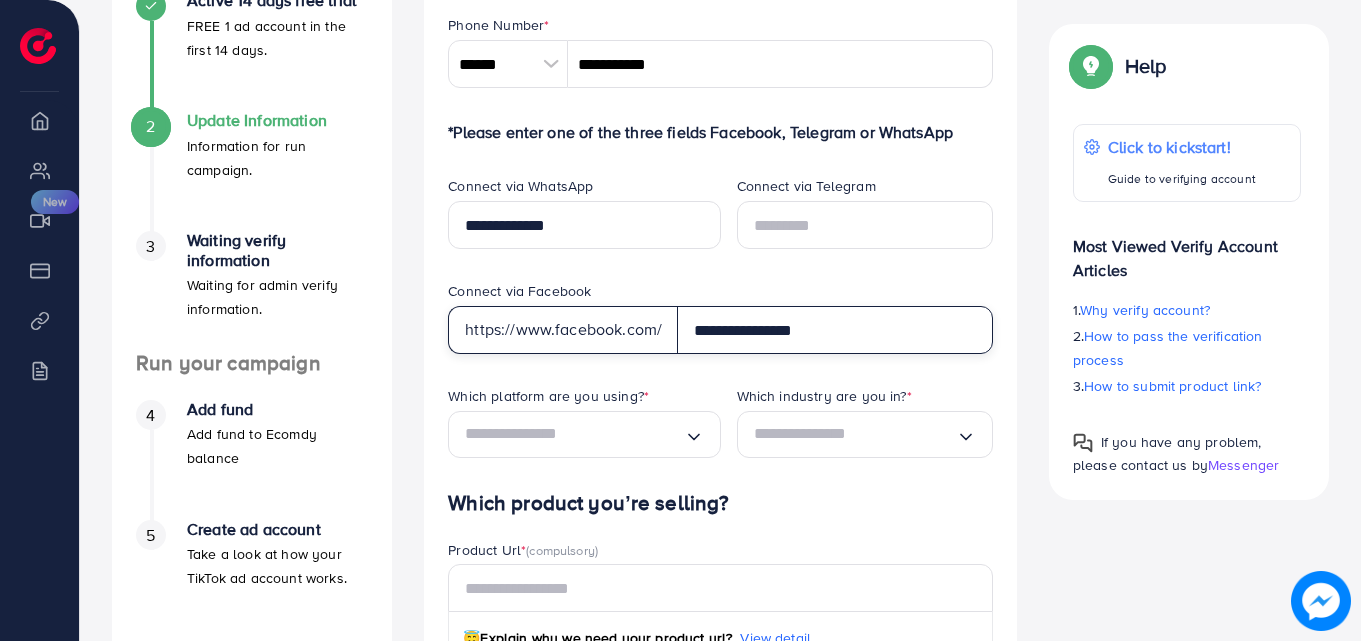 click on "**********" at bounding box center [835, 330] 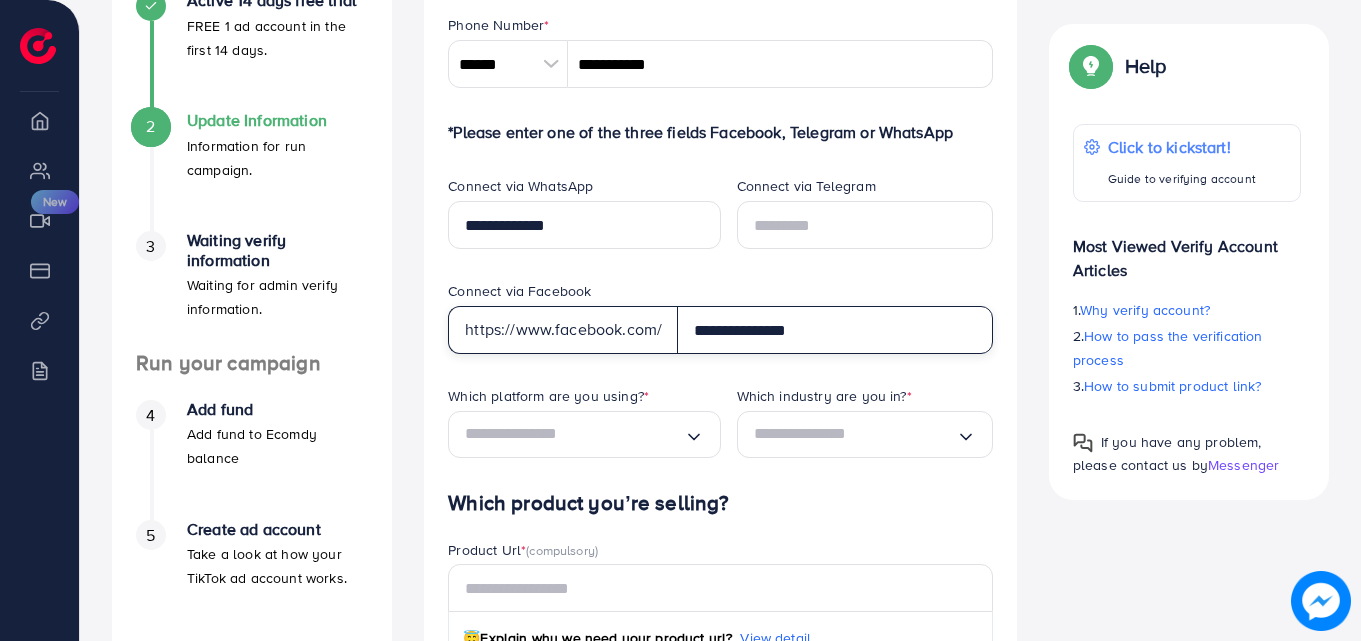 type on "**********" 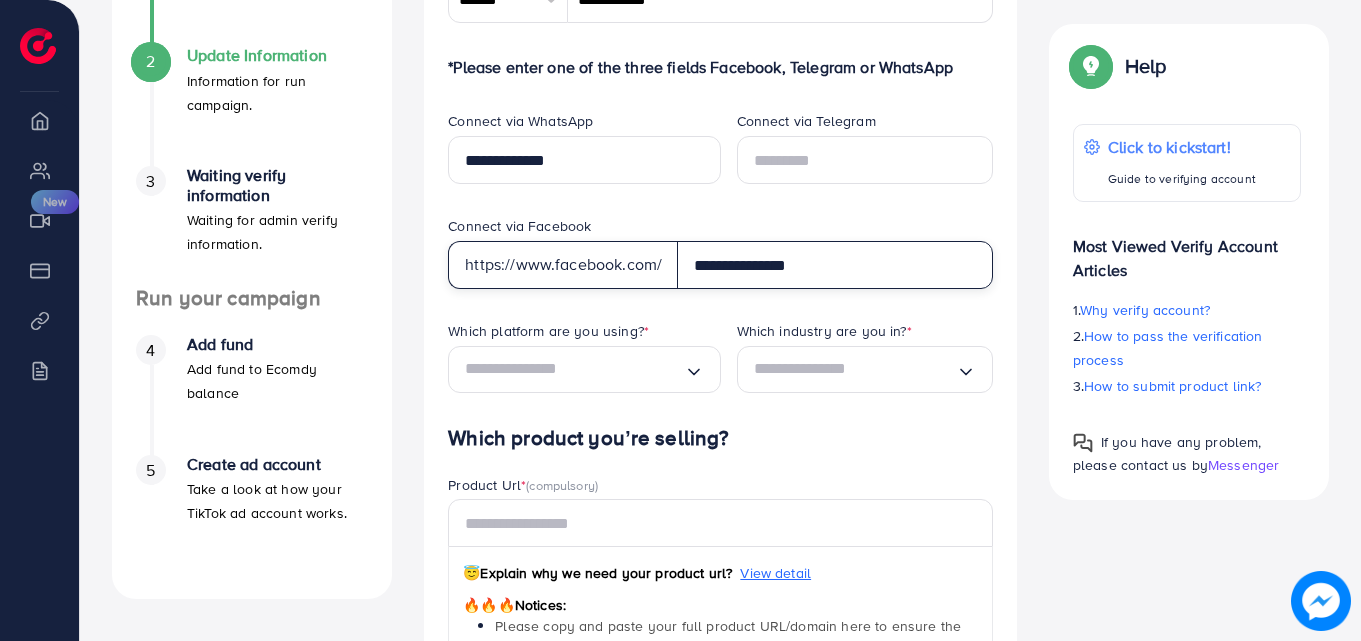 scroll, scrollTop: 500, scrollLeft: 0, axis: vertical 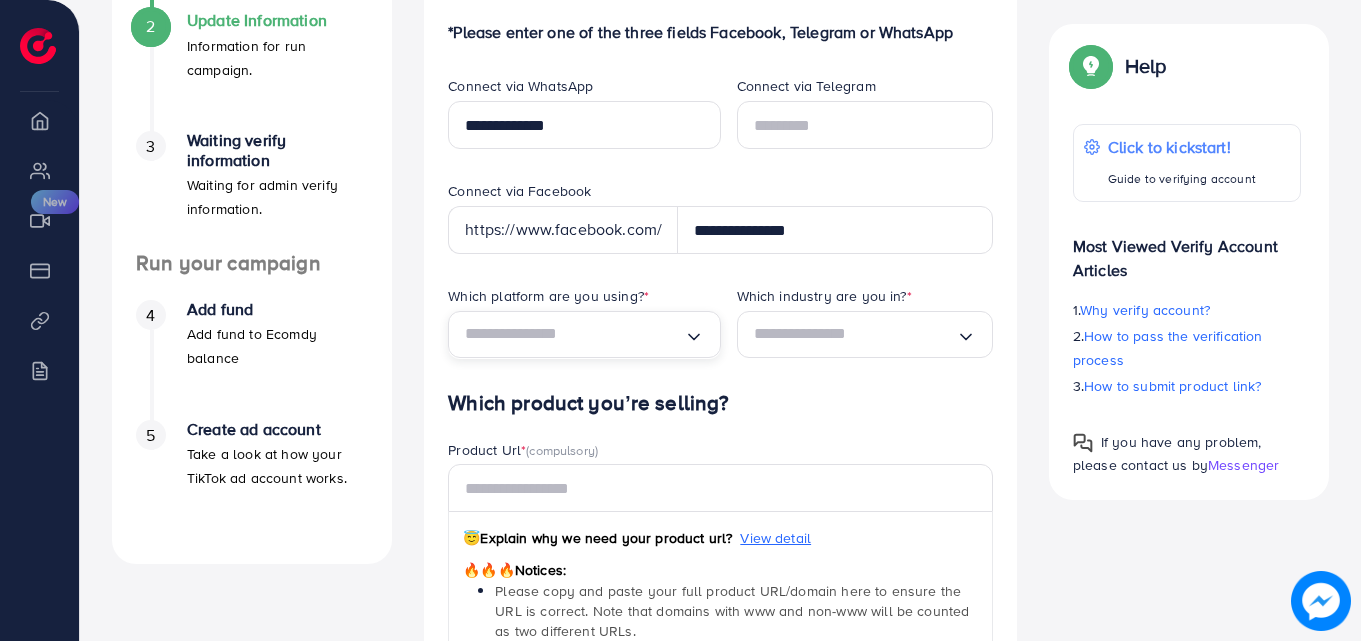 click at bounding box center [574, 334] 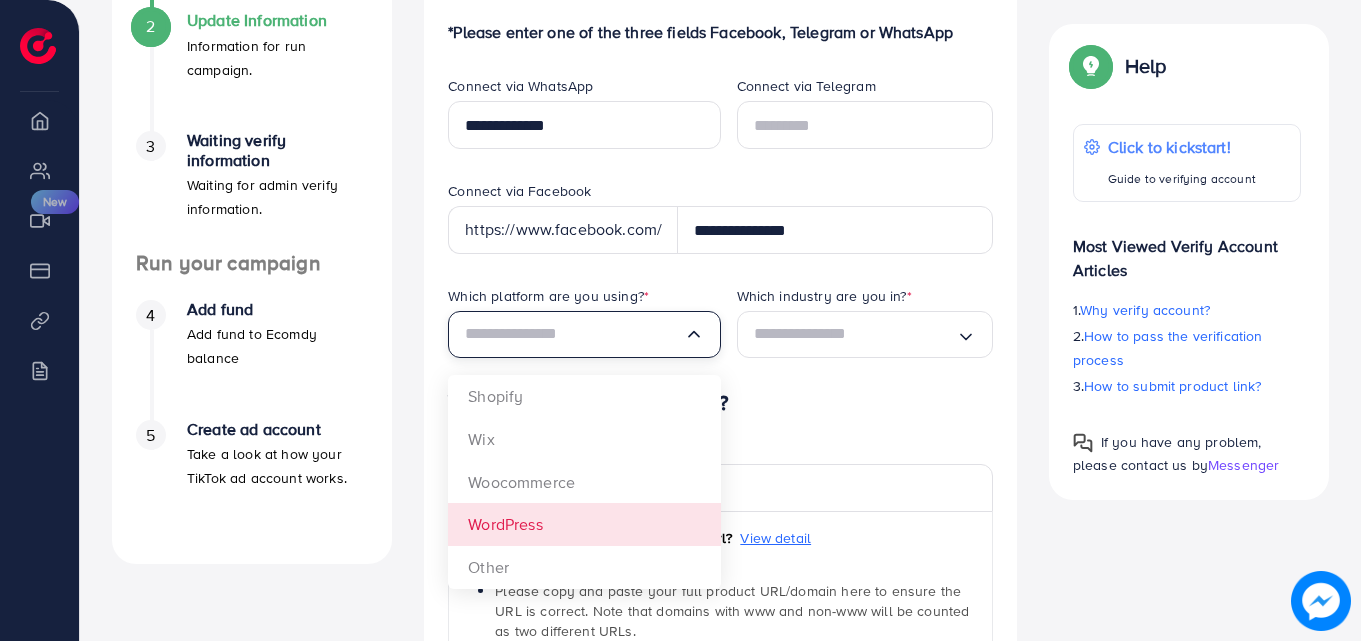 click on "**********" at bounding box center [720, 403] 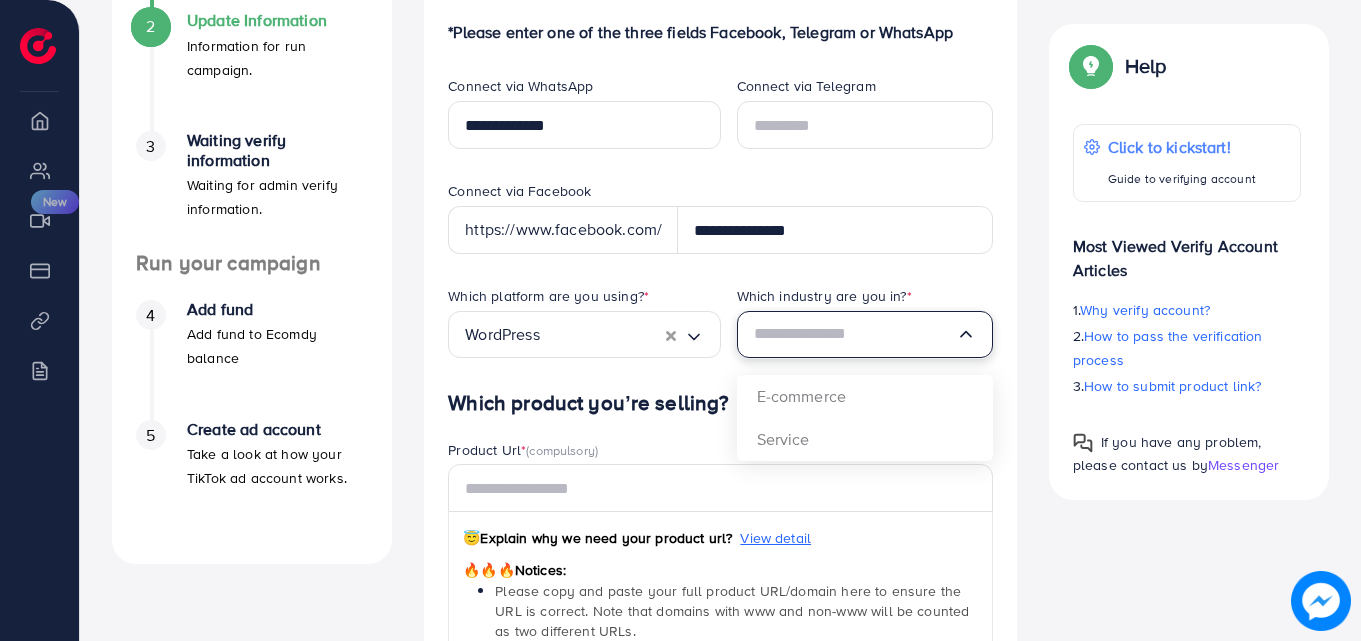 click at bounding box center [855, 334] 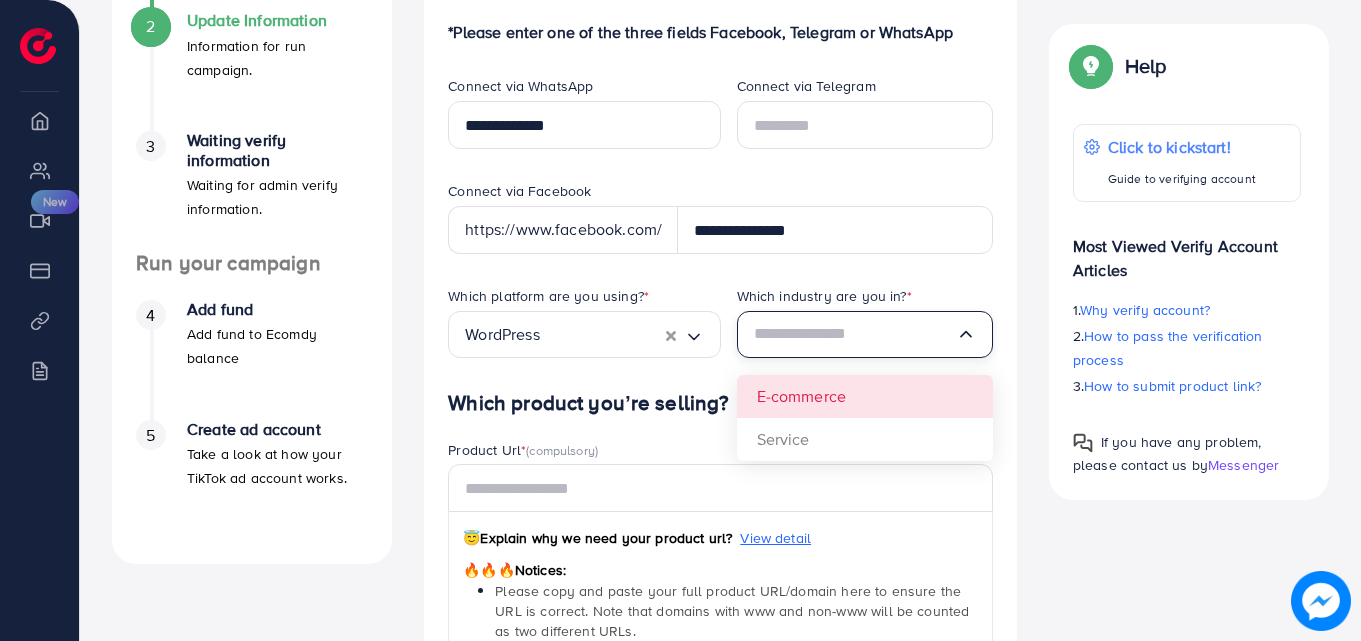 click on "Which platform are you using?  *
WordPress
Loading...      Which industry are you in?  *           Loading...
E-commerce
Service" at bounding box center (720, 338) 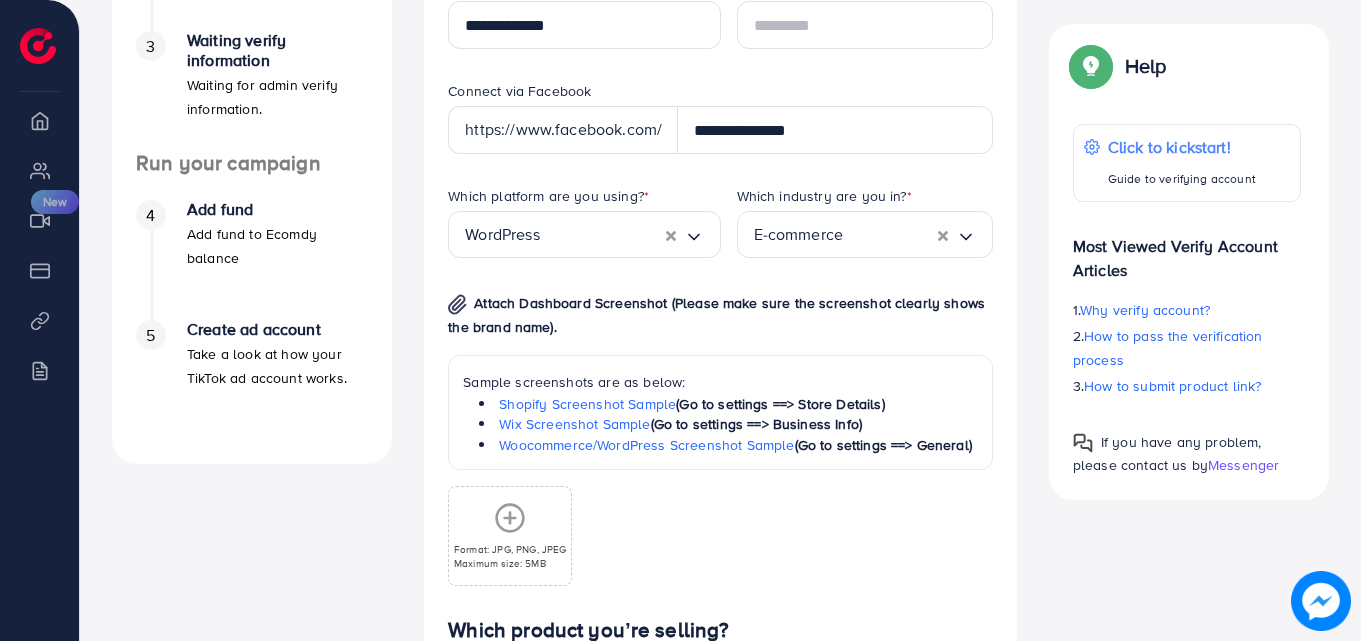 scroll, scrollTop: 700, scrollLeft: 0, axis: vertical 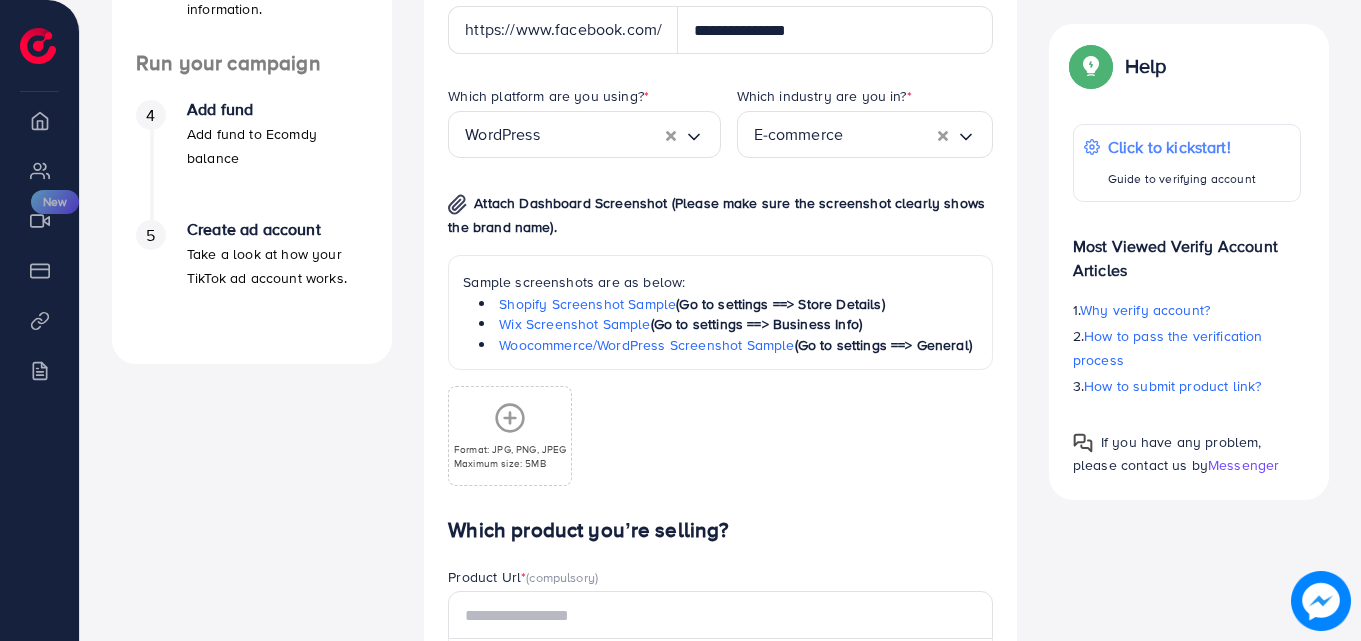 click on "Format: JPG, PNG, JPEG   Maximum size: 5MB" at bounding box center (510, 436) 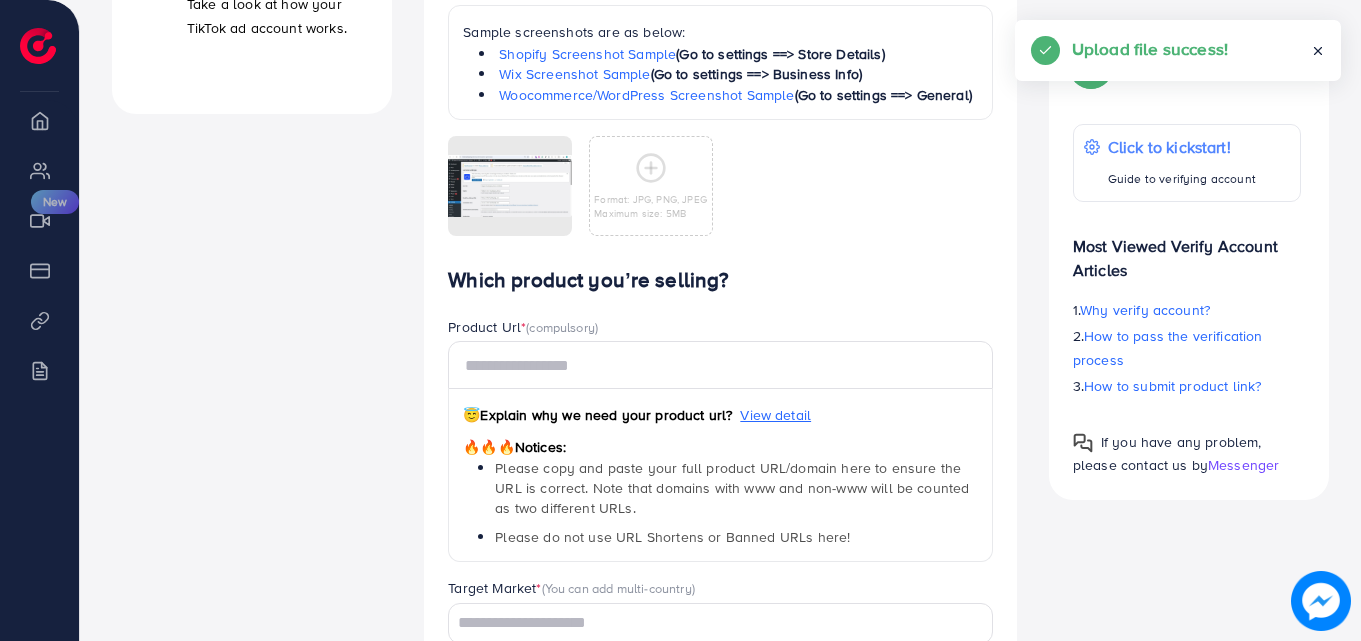 scroll, scrollTop: 1000, scrollLeft: 0, axis: vertical 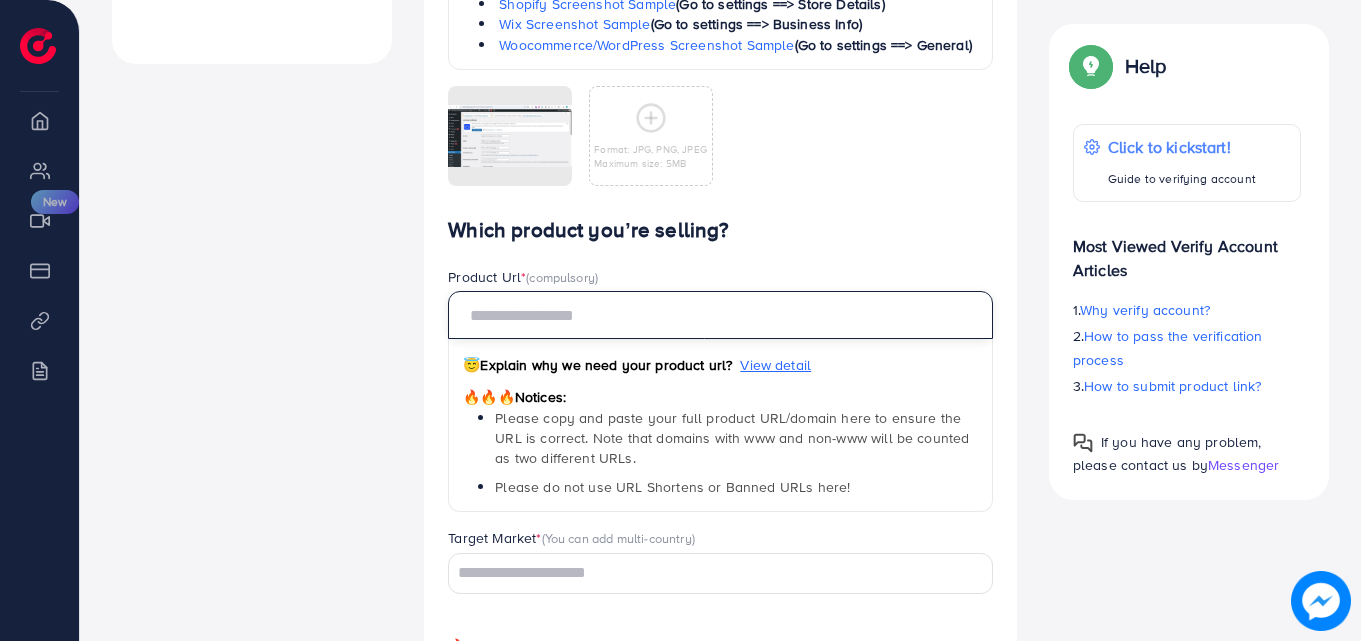 click at bounding box center (720, 315) 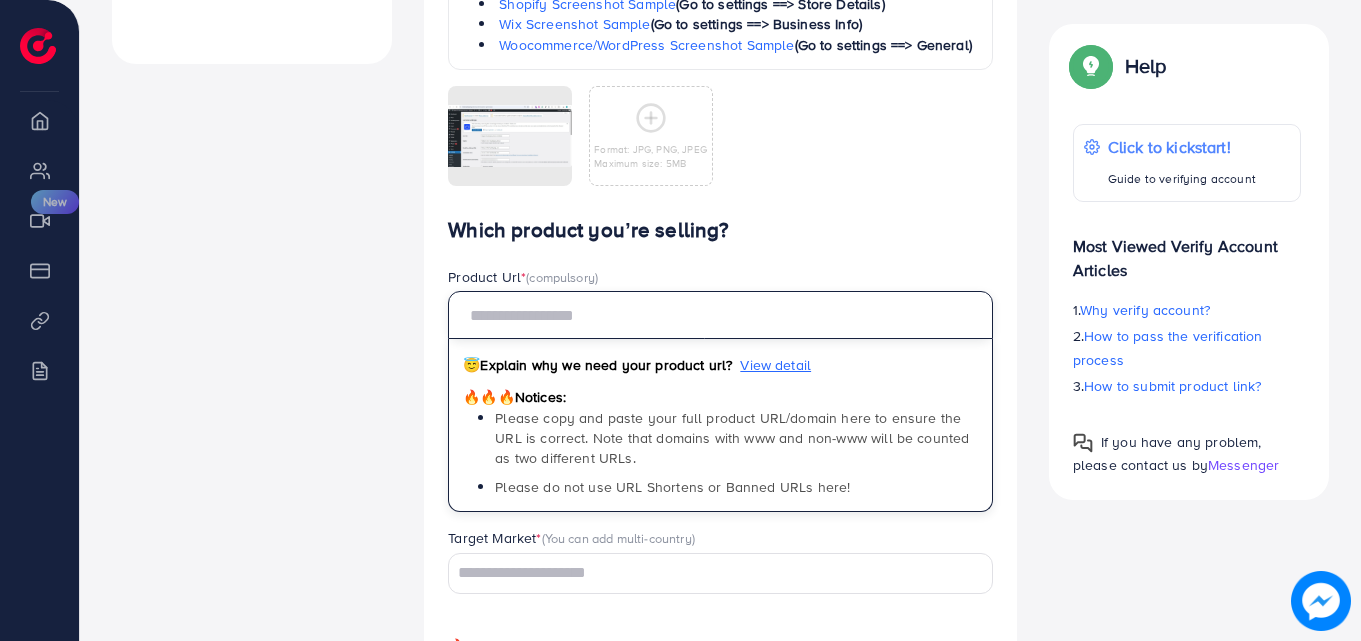 paste on "**********" 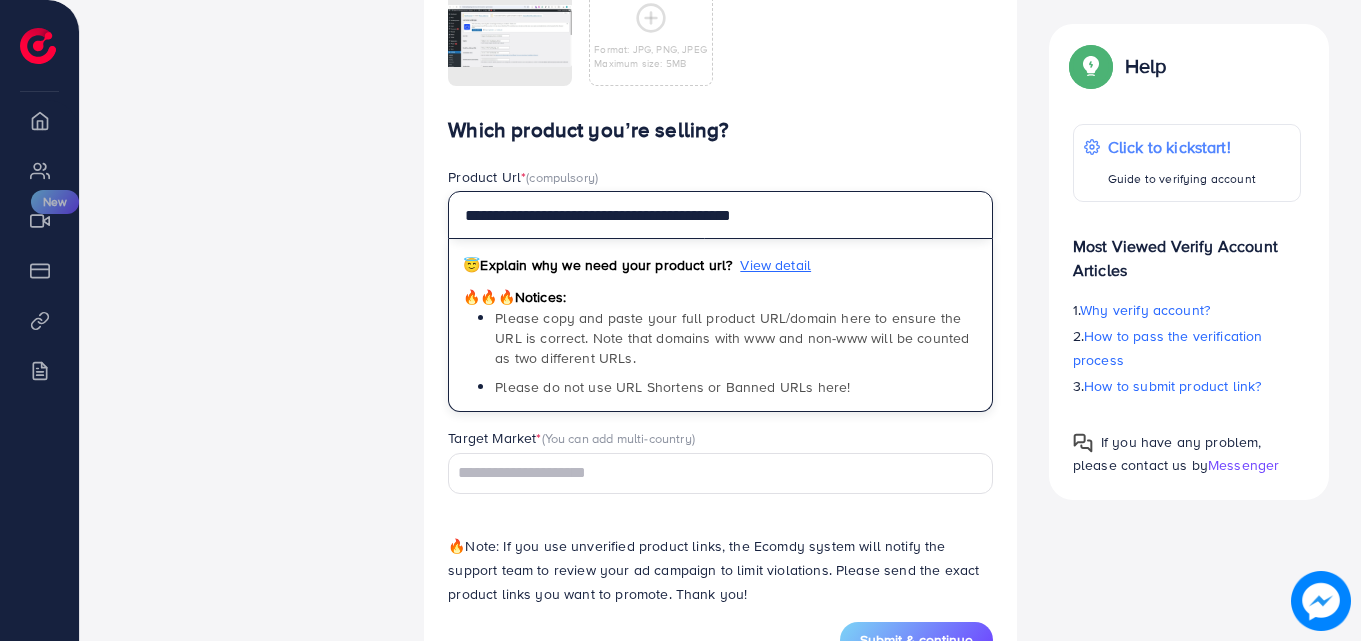 scroll, scrollTop: 1173, scrollLeft: 0, axis: vertical 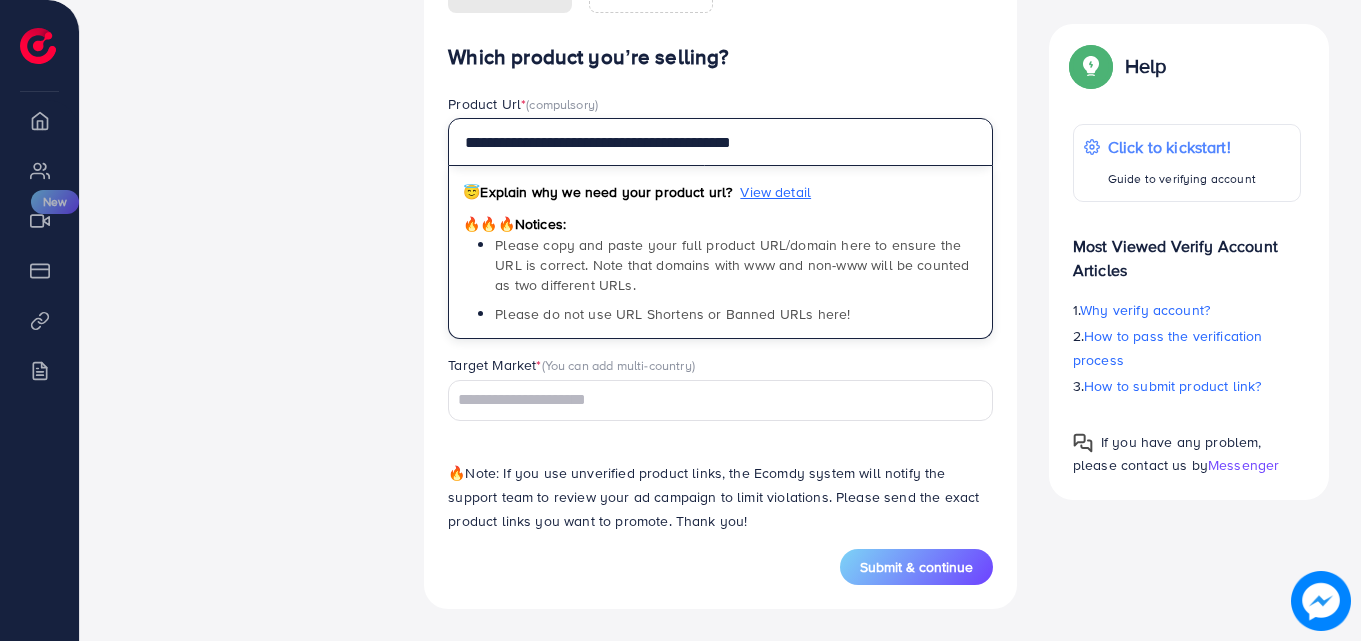 type on "**********" 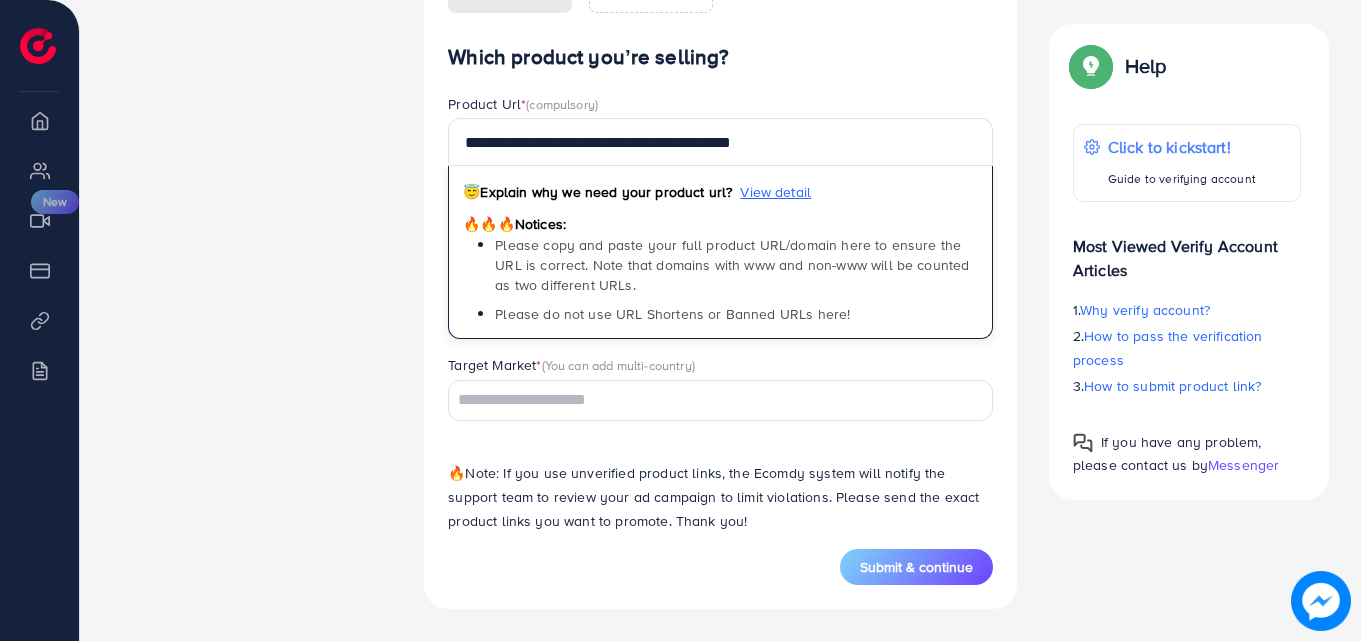 click at bounding box center [709, 400] 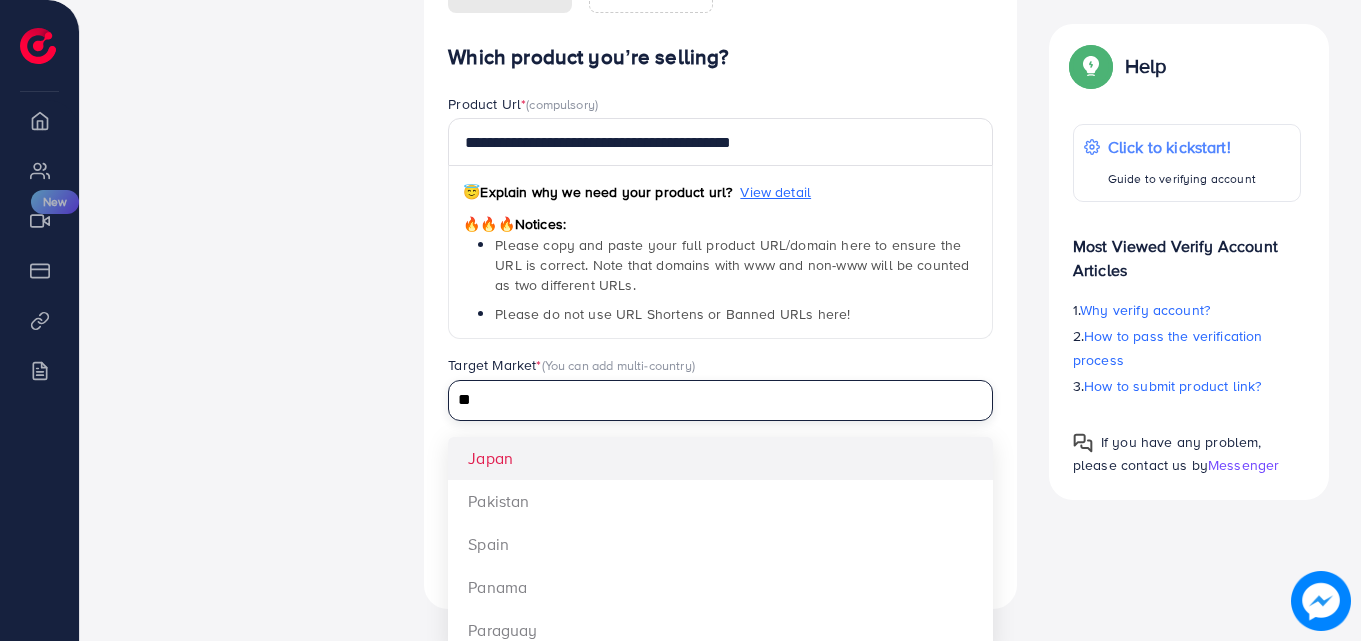 type on "*" 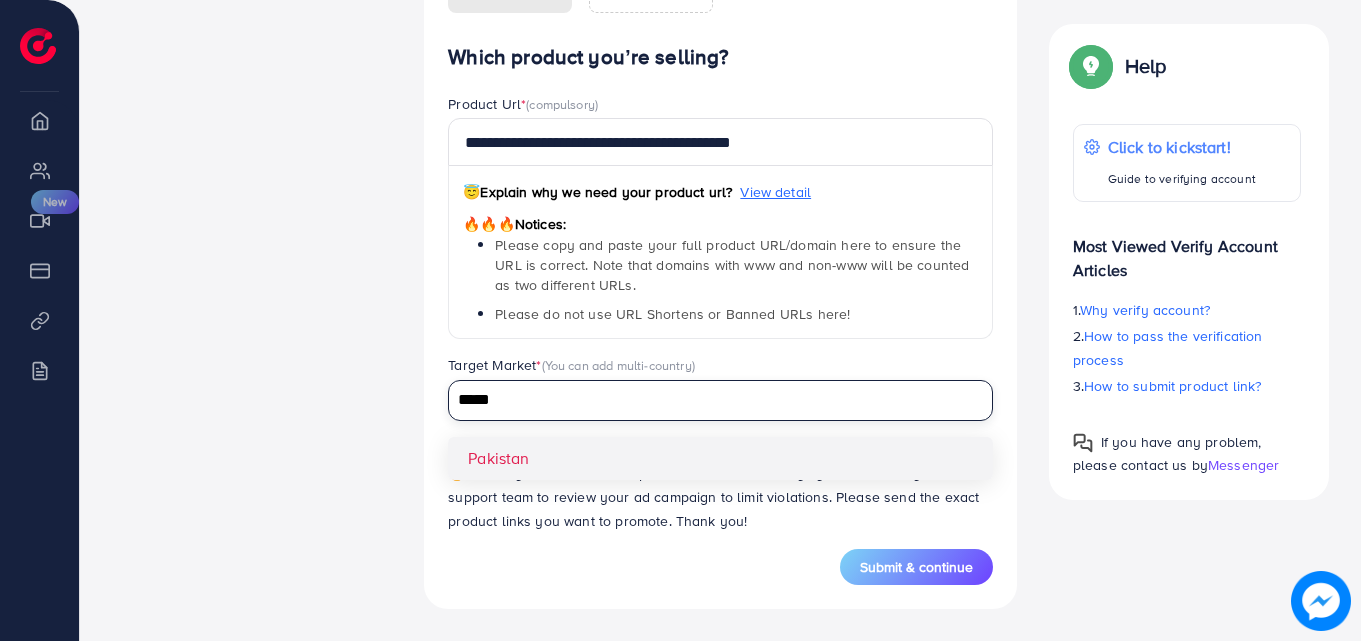 type on "*****" 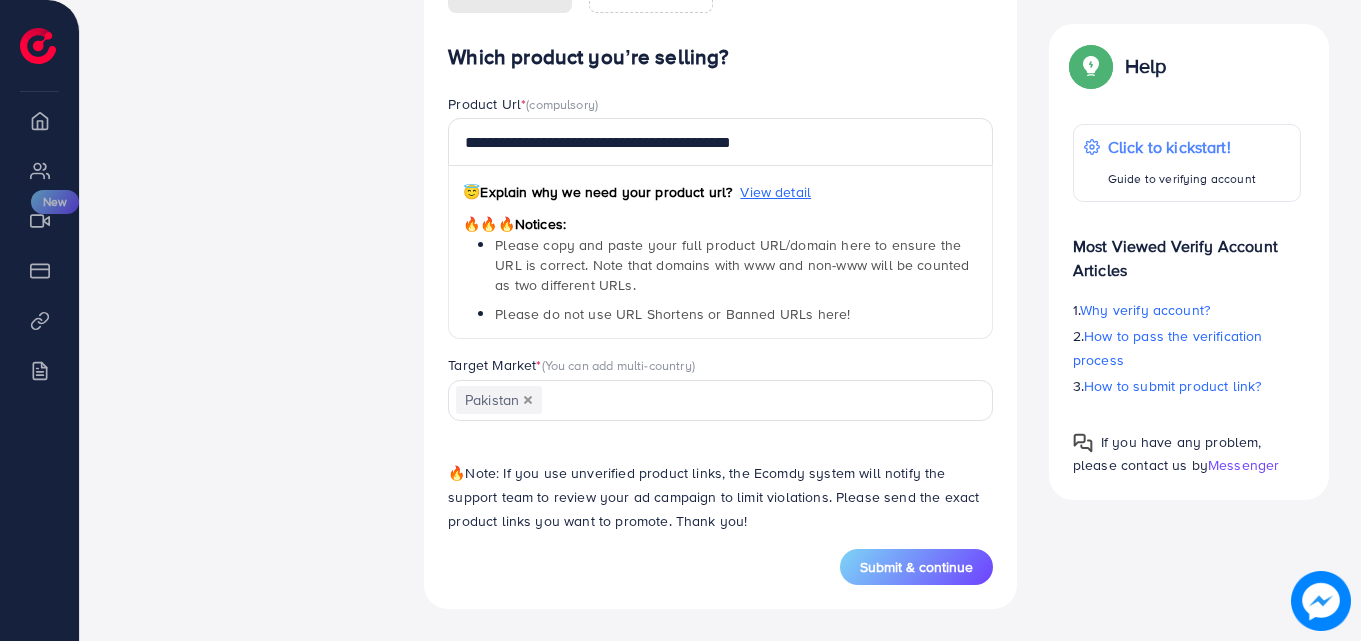 click on "**********" at bounding box center [720, 297] 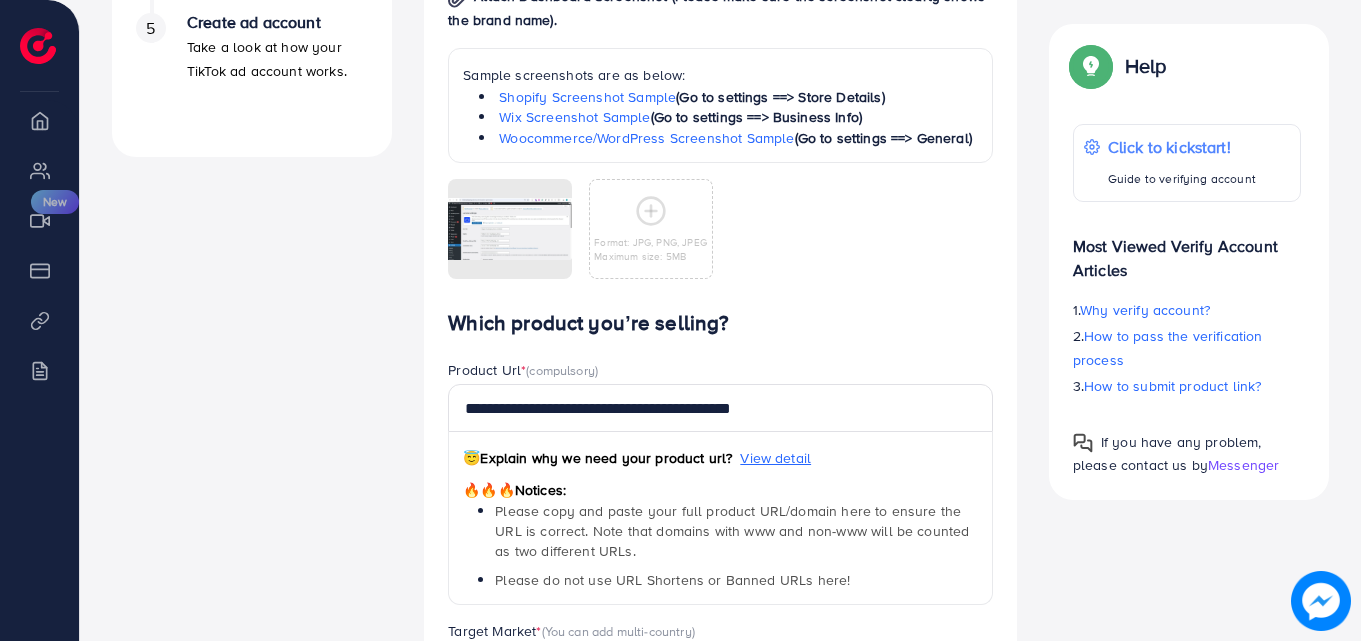 scroll, scrollTop: 873, scrollLeft: 0, axis: vertical 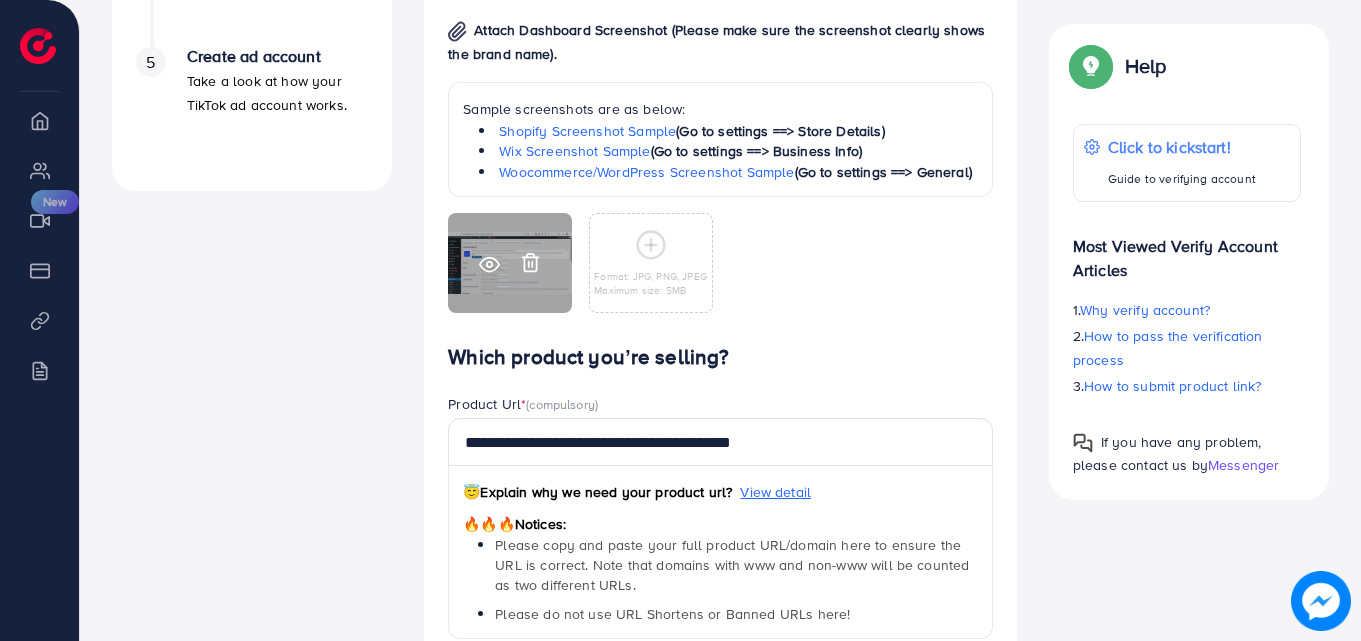 click 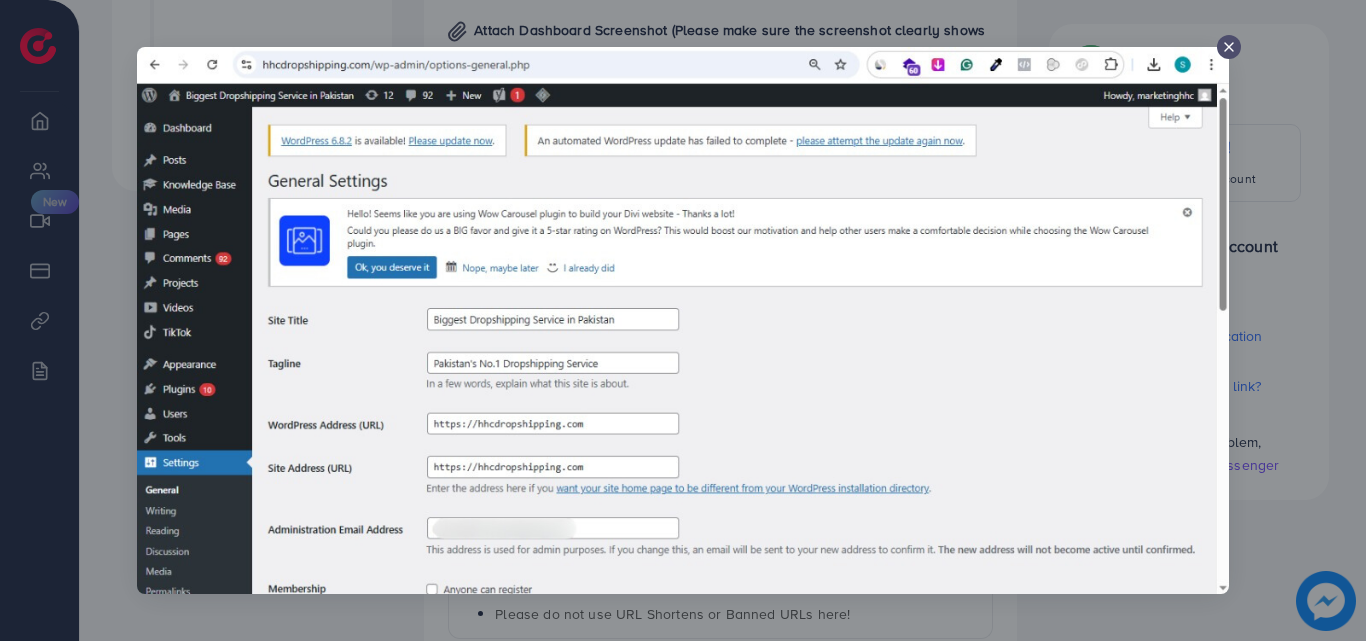 click 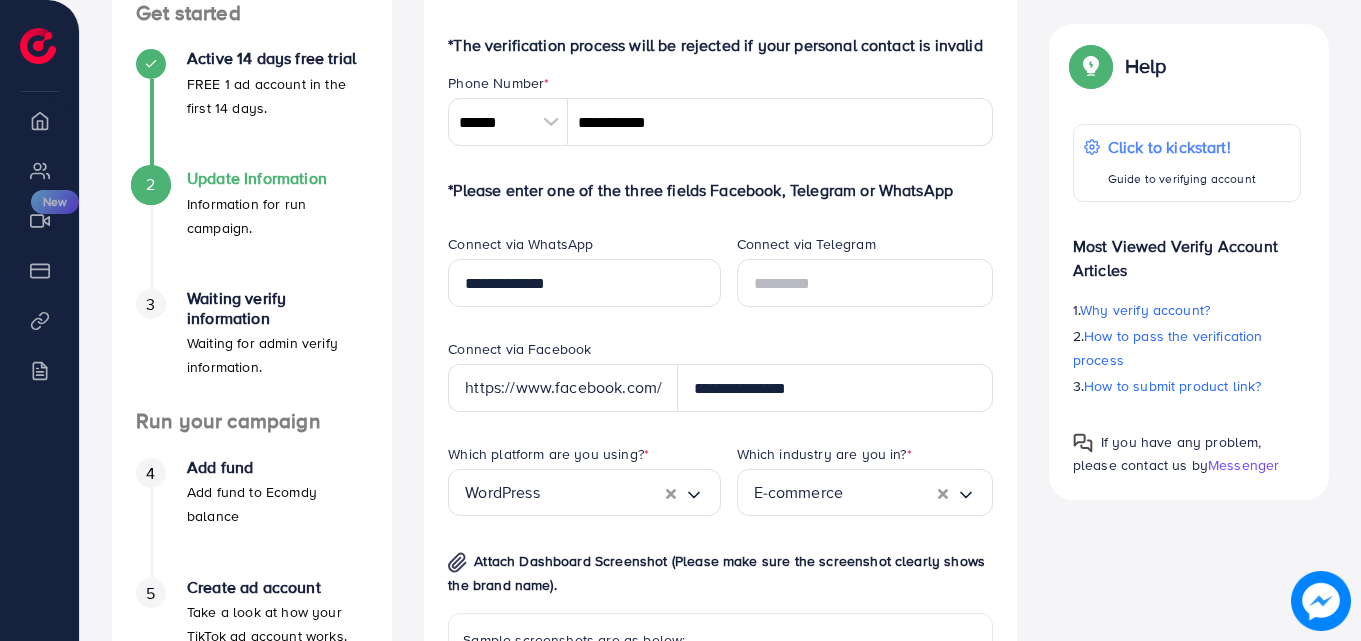 scroll, scrollTop: 373, scrollLeft: 0, axis: vertical 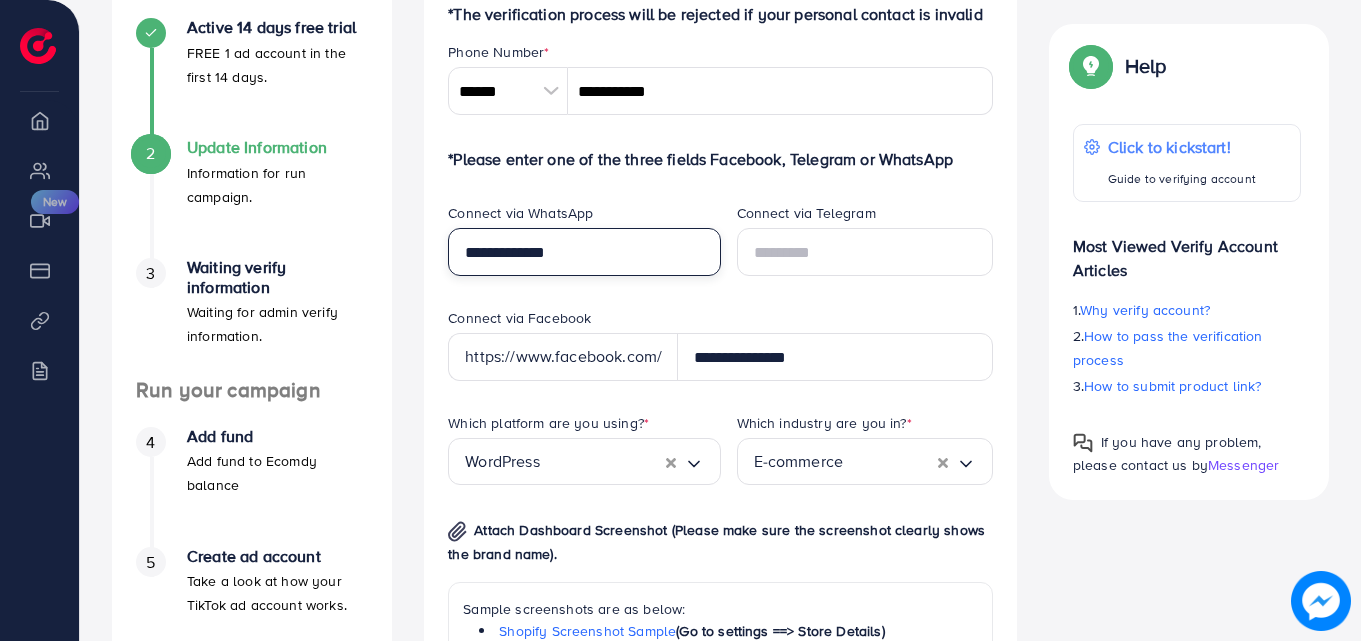 click on "**********" at bounding box center [584, 252] 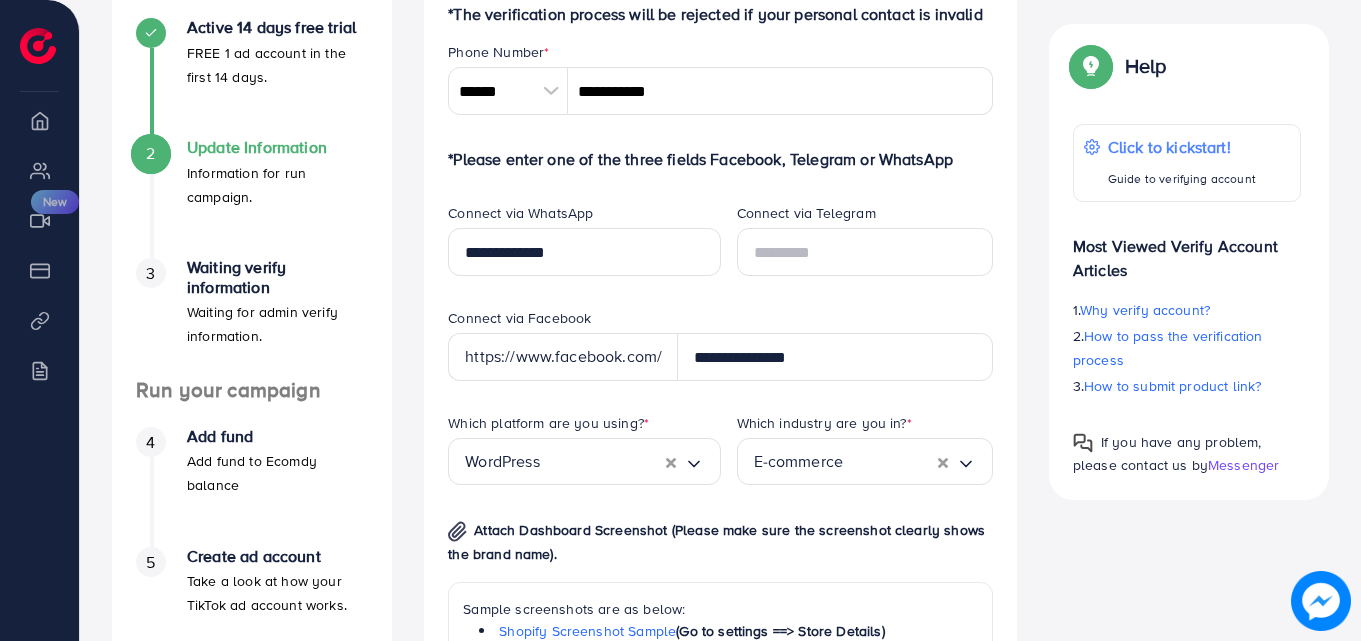 click on "Connect via Facebook" at bounding box center (720, 320) 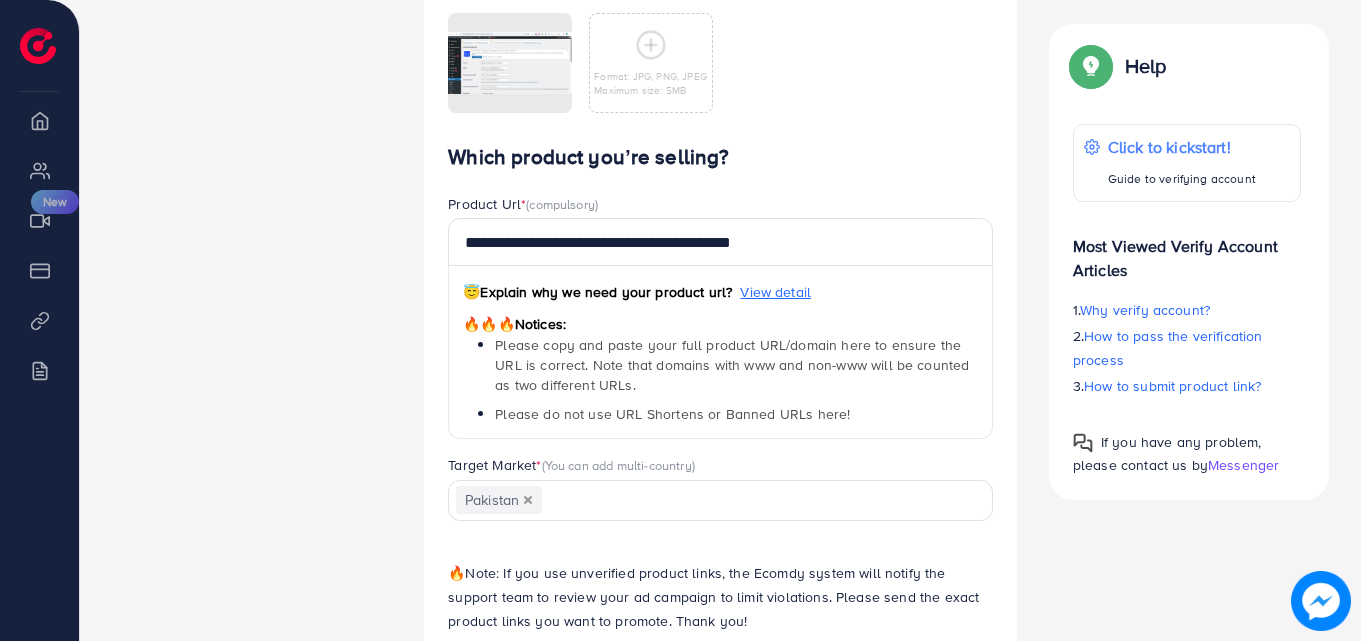 scroll, scrollTop: 1173, scrollLeft: 0, axis: vertical 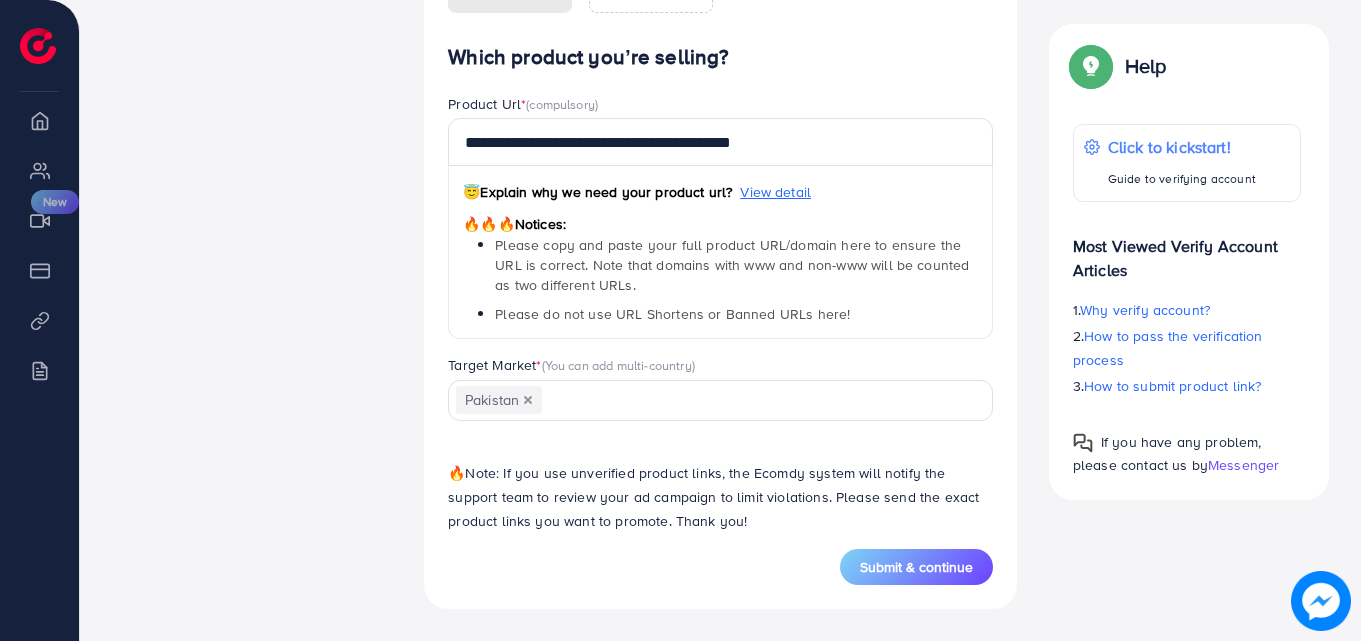 drag, startPoint x: 1170, startPoint y: 310, endPoint x: 1296, endPoint y: 252, distance: 138.70833 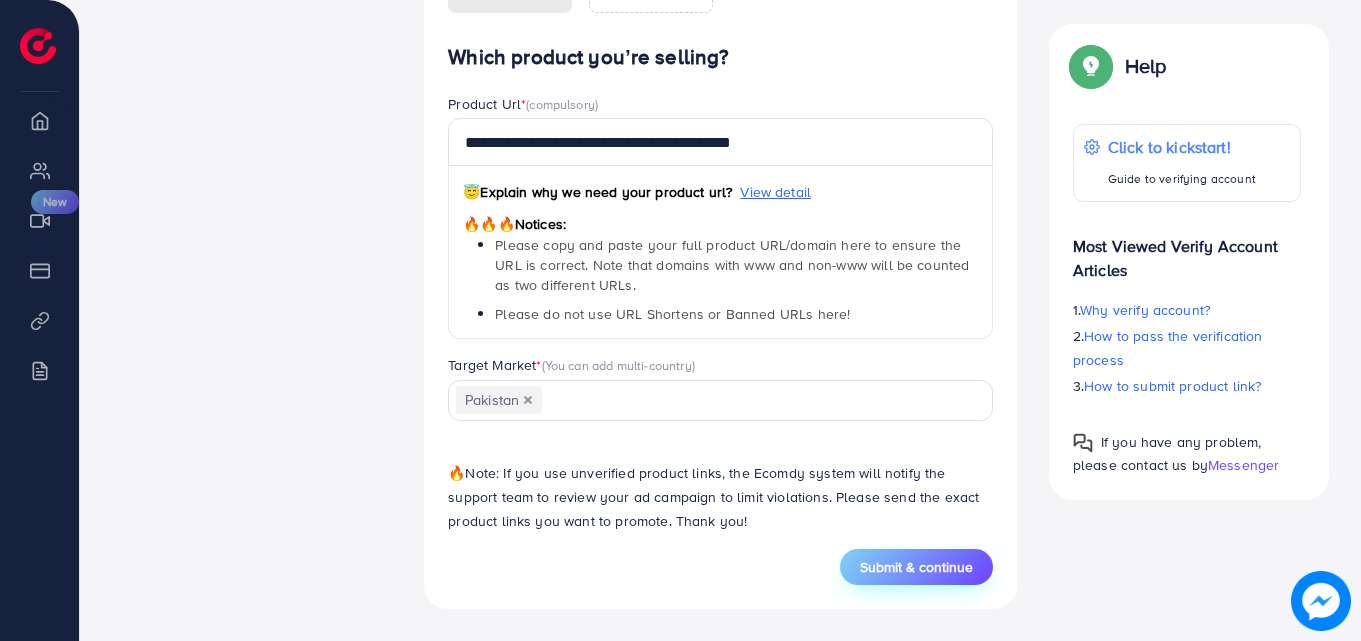 click on "Submit & continue" at bounding box center (916, 567) 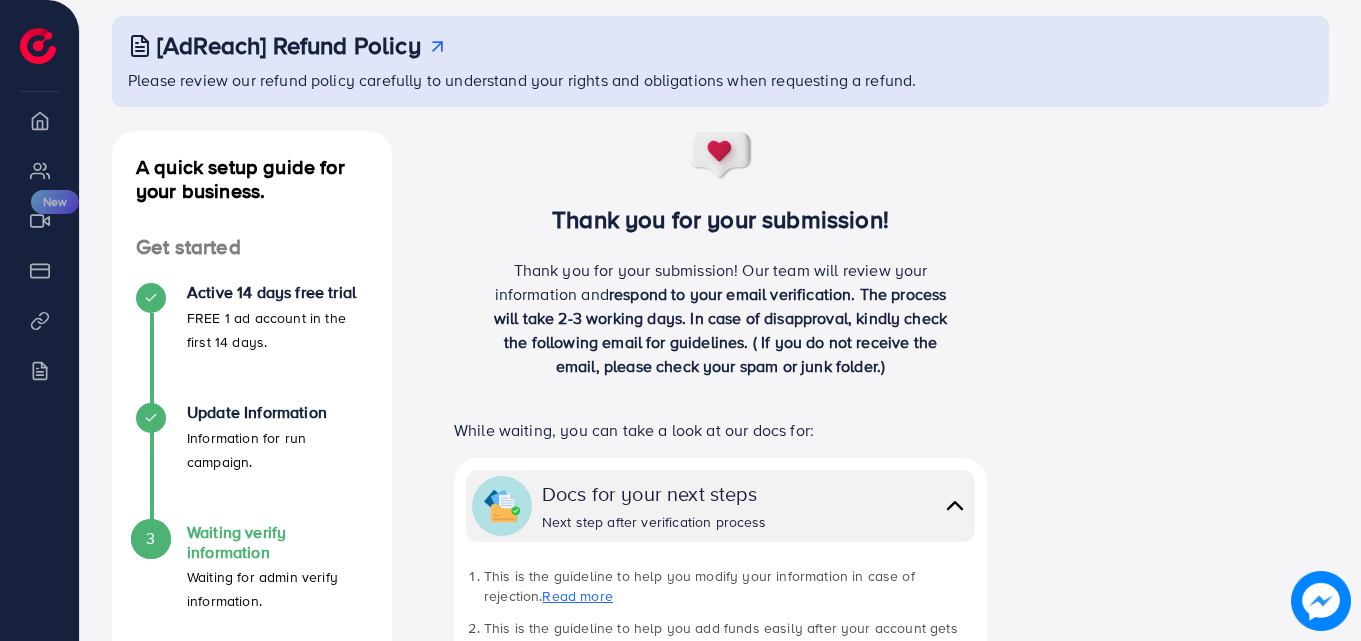 scroll, scrollTop: 0, scrollLeft: 0, axis: both 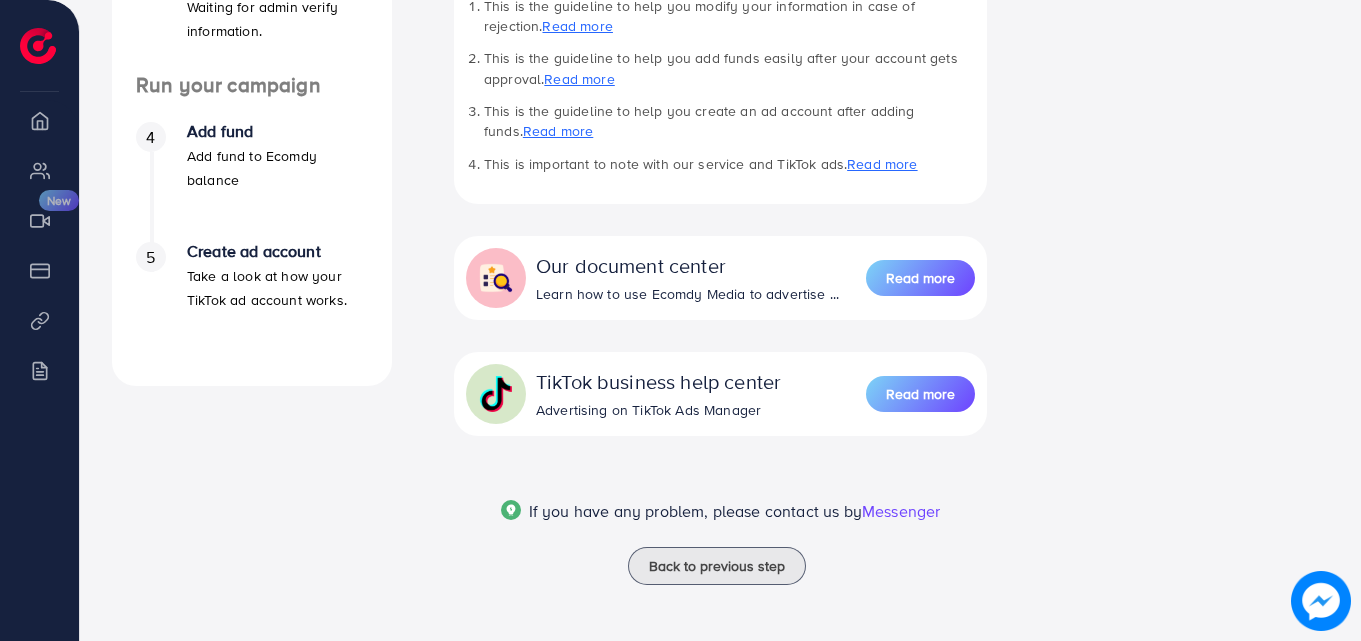 click at bounding box center (1321, 601) 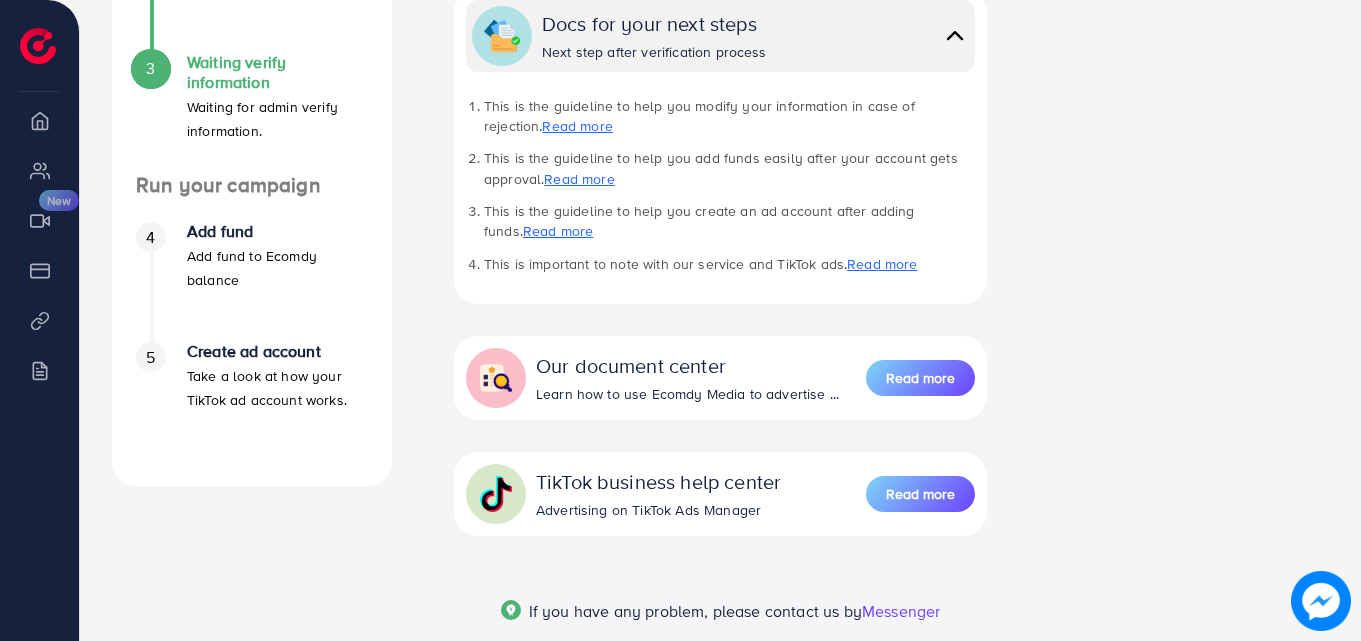 scroll, scrollTop: 478, scrollLeft: 0, axis: vertical 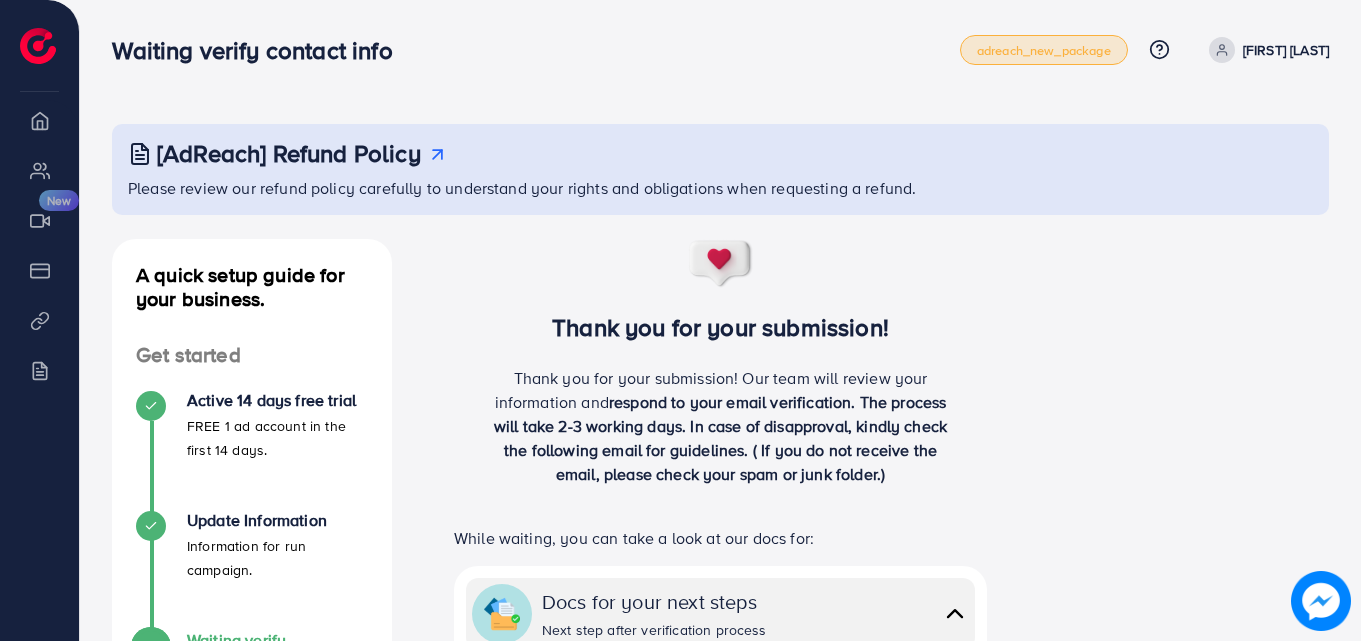 click on "adreach_new_package" at bounding box center (1044, 50) 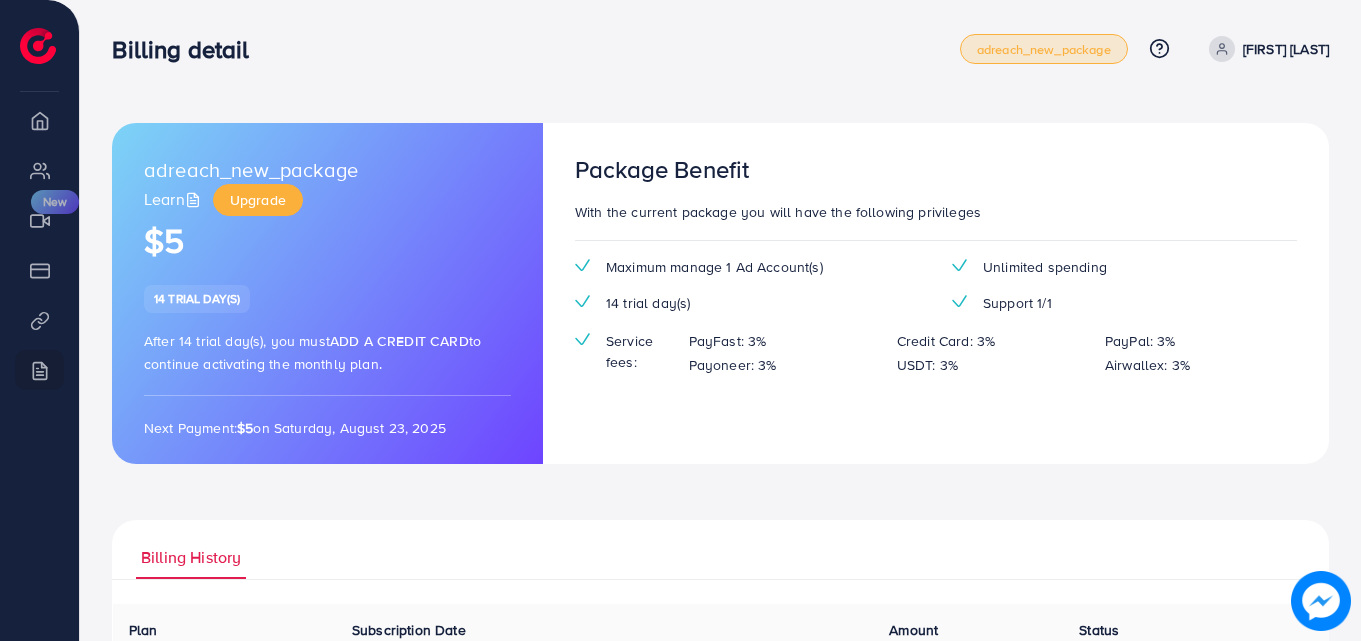 scroll, scrollTop: 0, scrollLeft: 0, axis: both 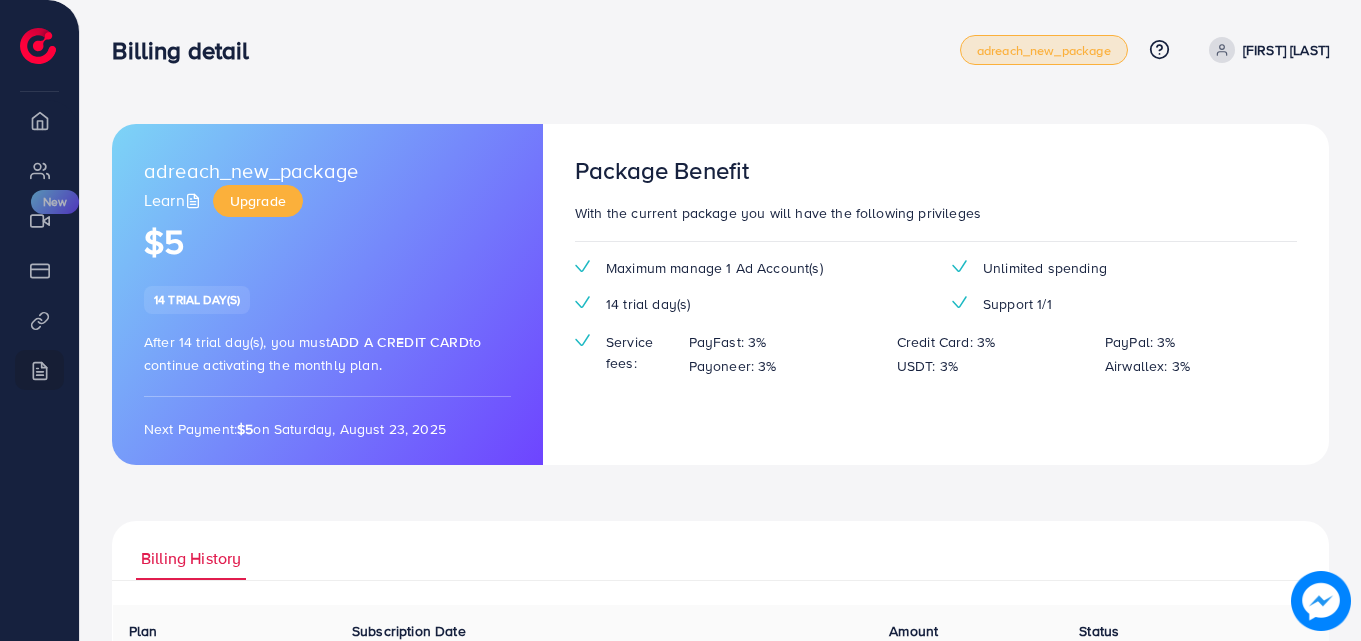 click on "[FIRST] [LAST]" at bounding box center (1286, 50) 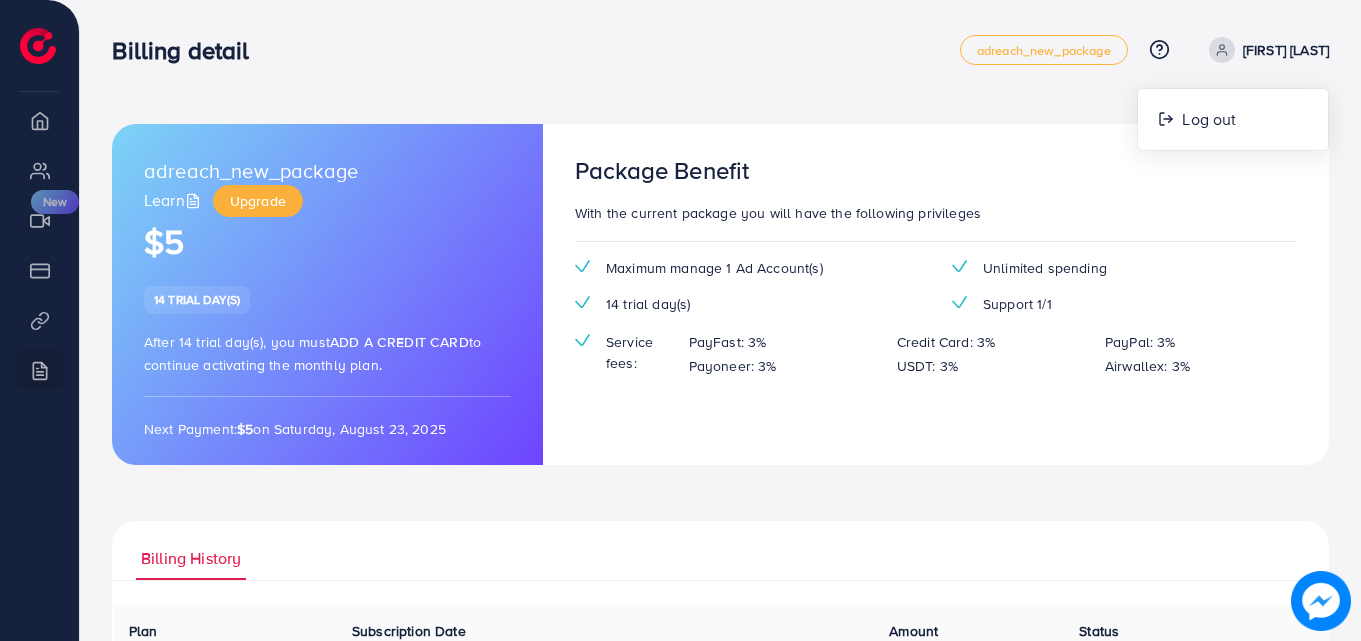 click on "Overview" at bounding box center (39, 120) 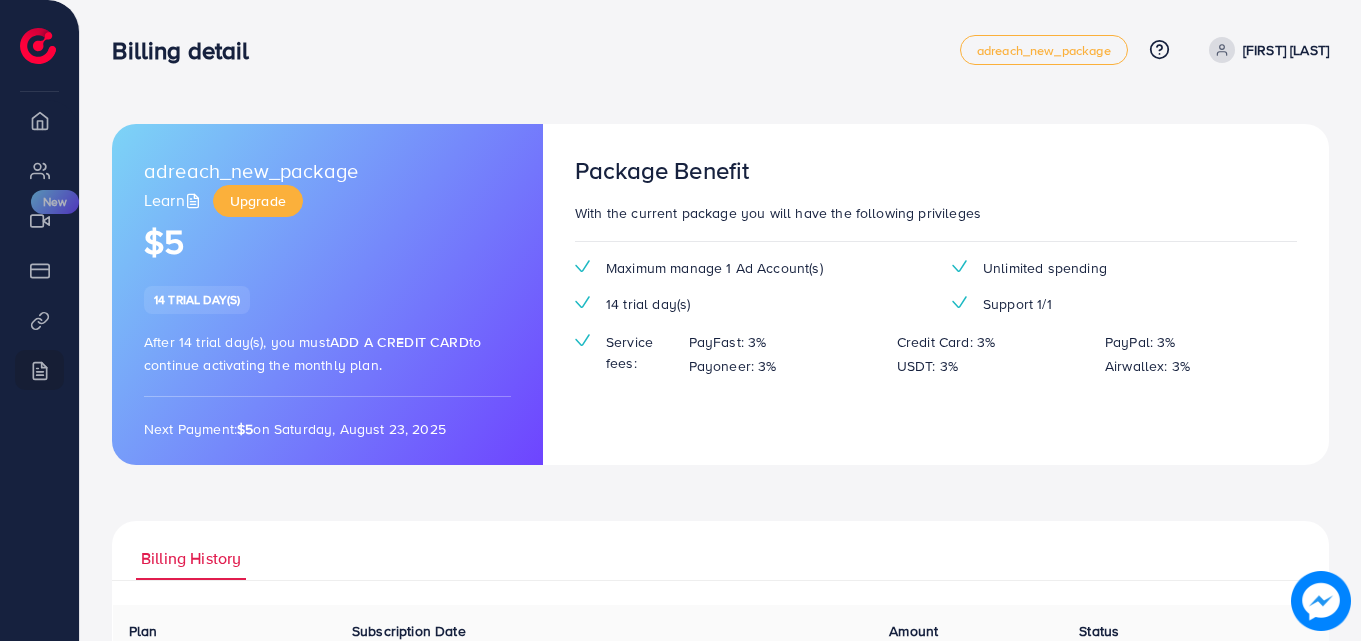 click on "My ad accounts" at bounding box center [39, 170] 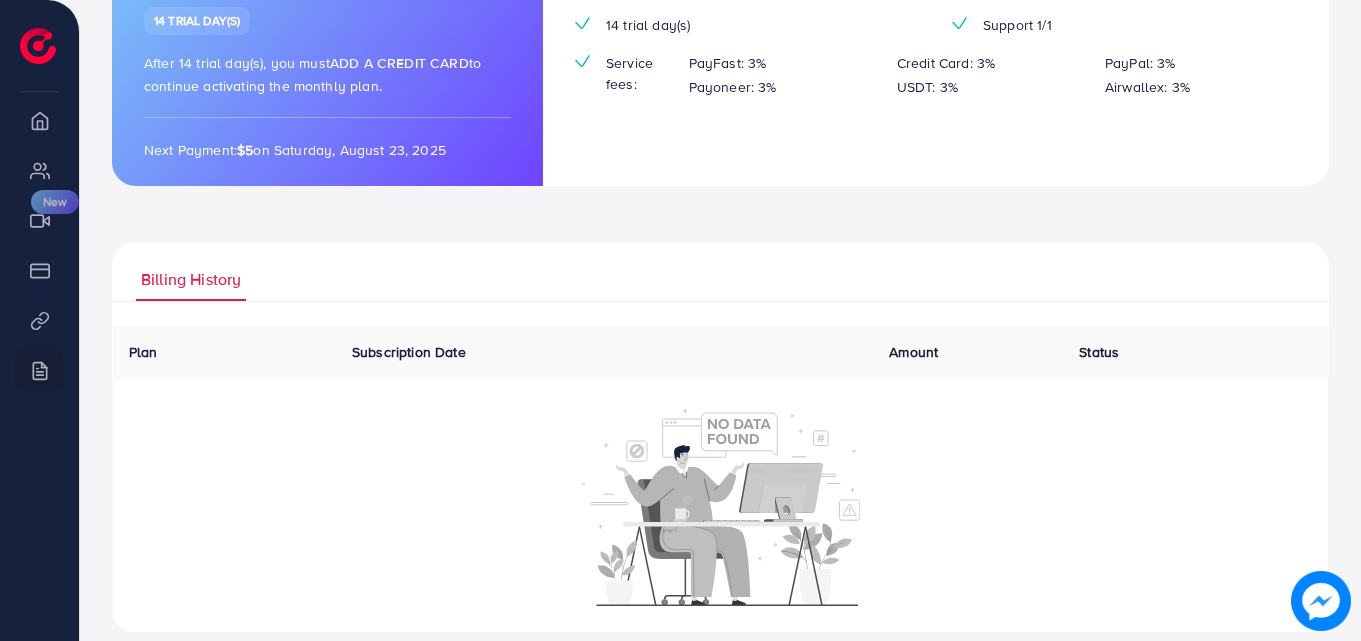 scroll, scrollTop: 303, scrollLeft: 0, axis: vertical 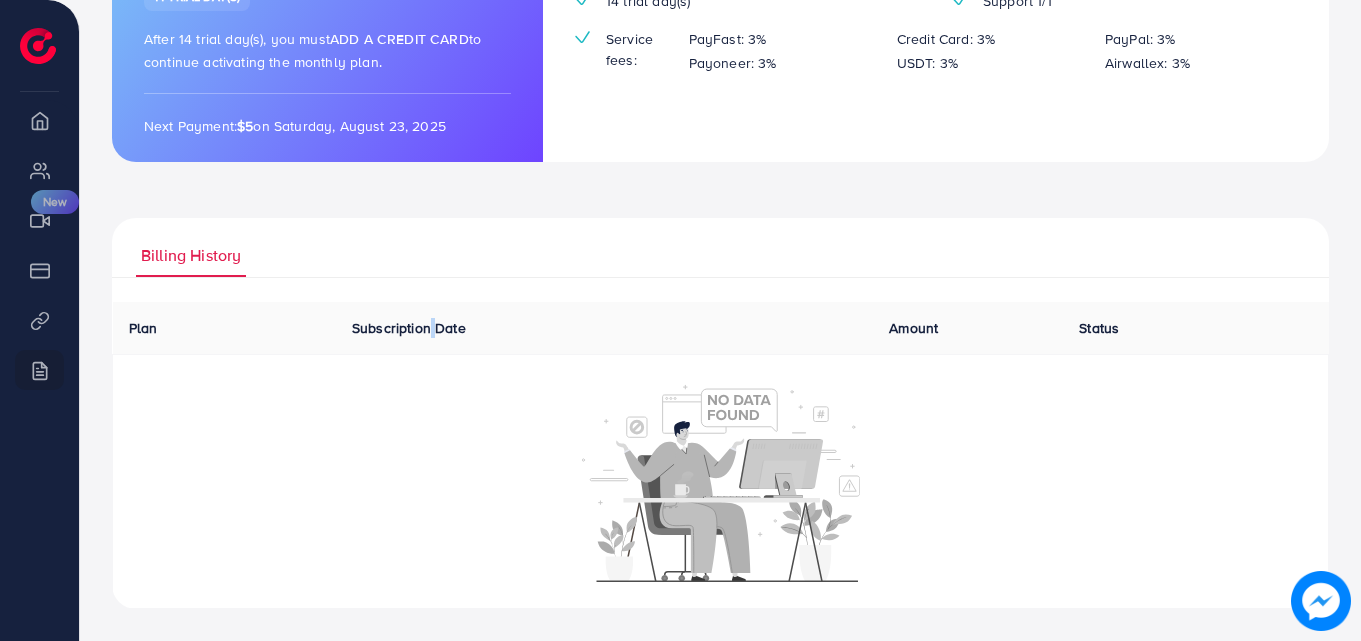 click on "Subscription Date" at bounding box center (604, 328) 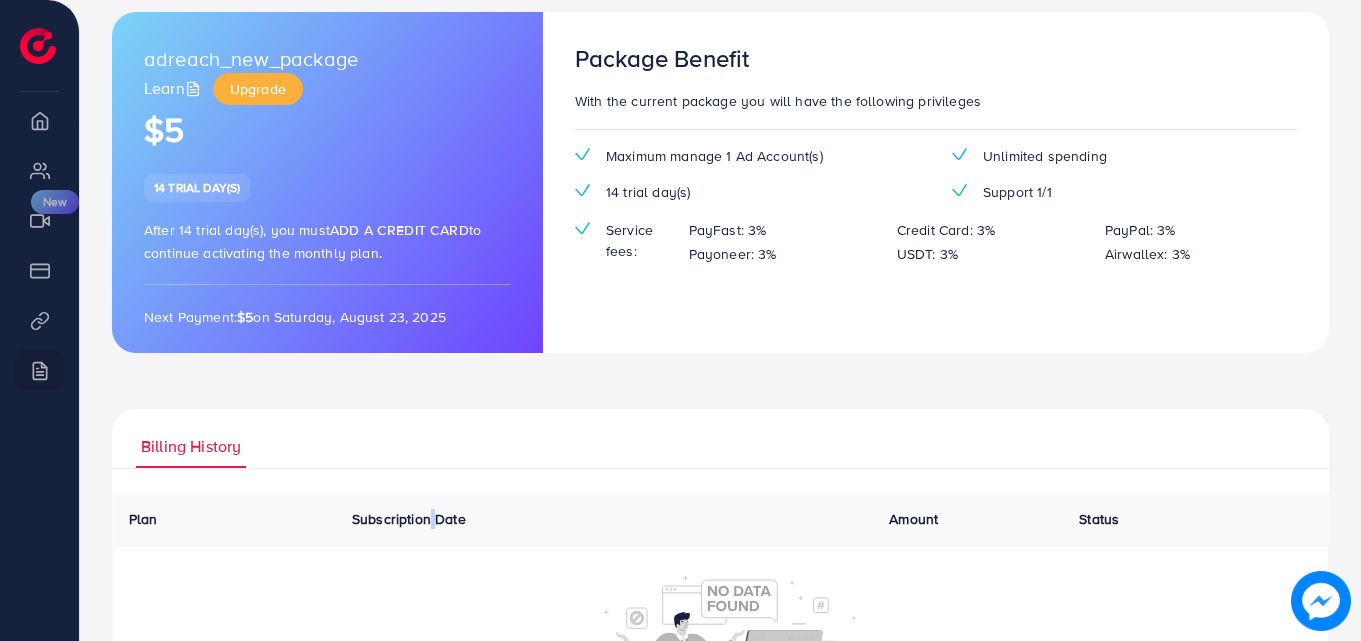 scroll, scrollTop: 0, scrollLeft: 0, axis: both 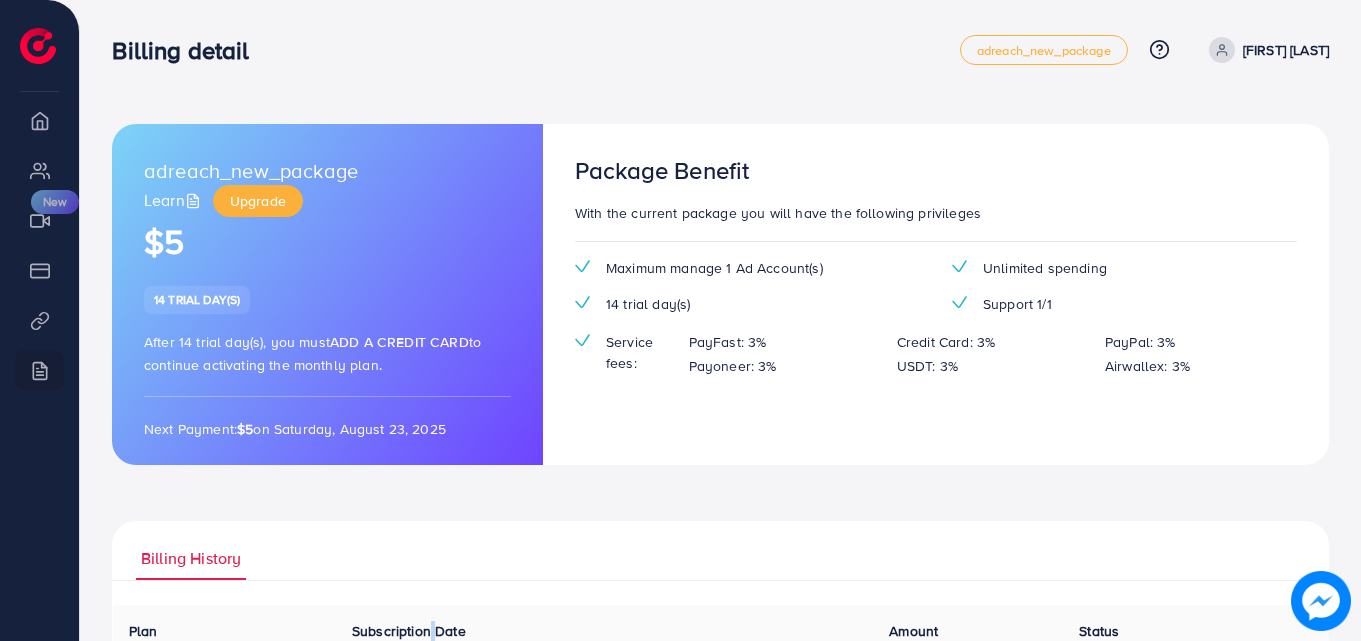click on "Learn" at bounding box center [174, 200] 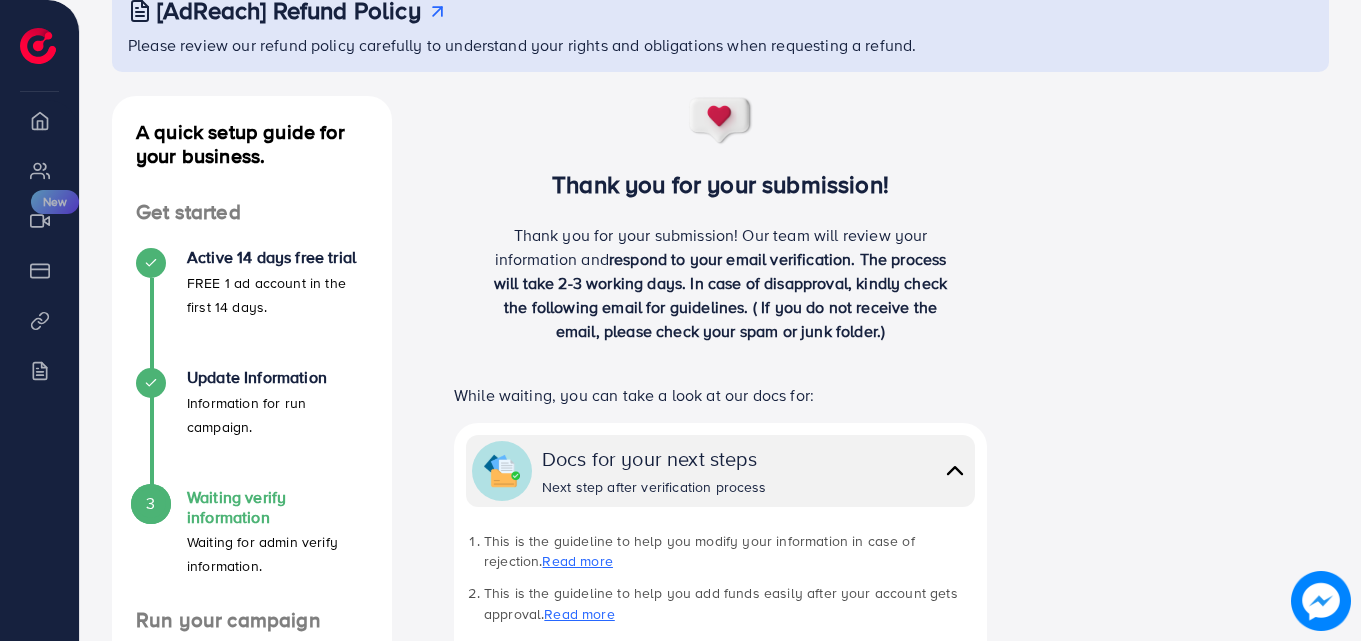 scroll, scrollTop: 178, scrollLeft: 0, axis: vertical 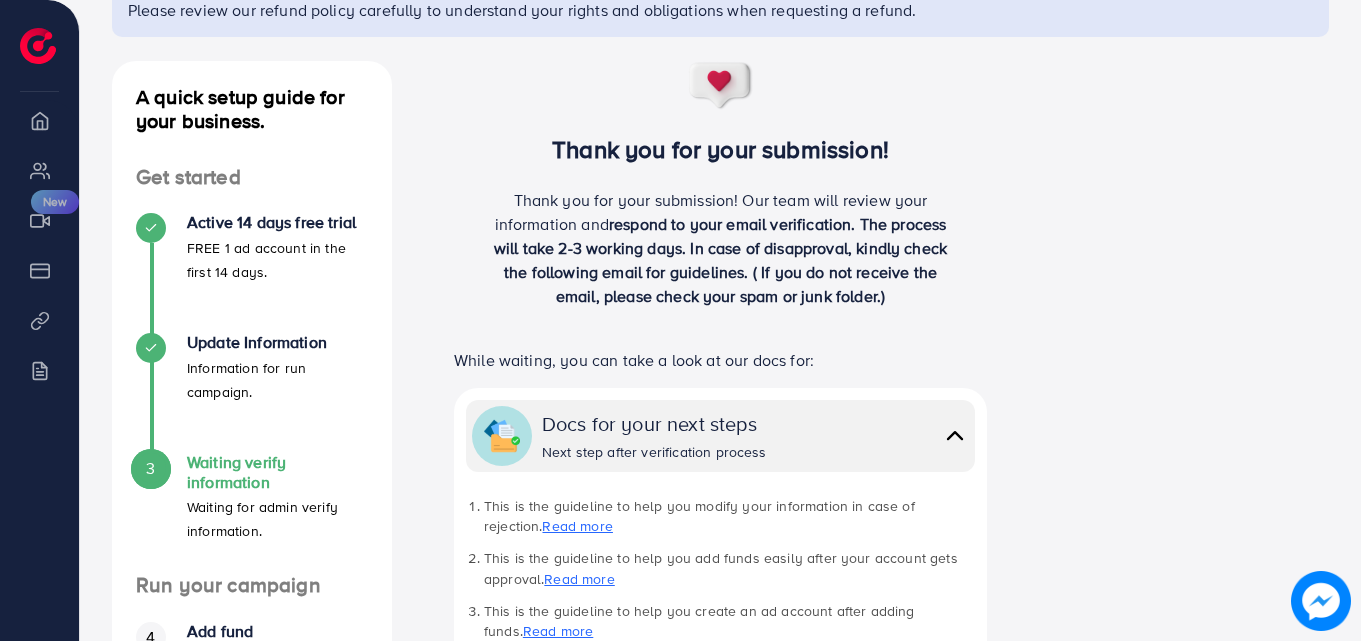 click on "Waiting verify information" at bounding box center (277, 472) 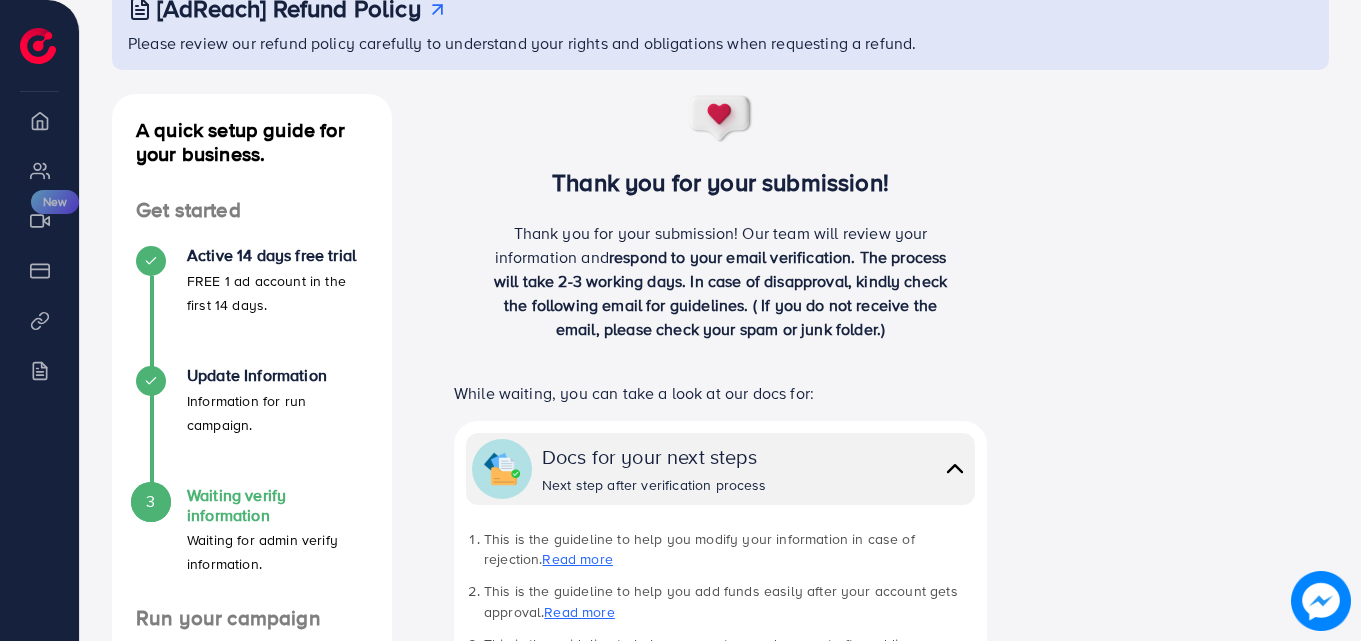 scroll, scrollTop: 278, scrollLeft: 0, axis: vertical 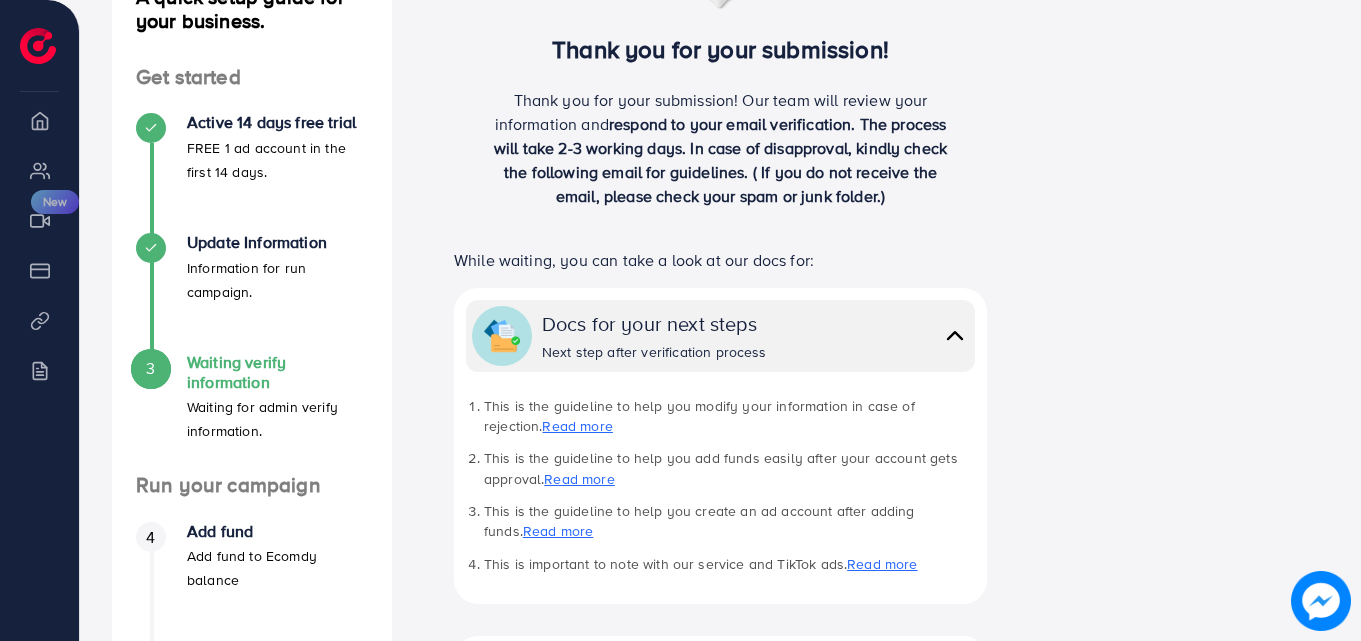 click on "3" at bounding box center [151, 368] 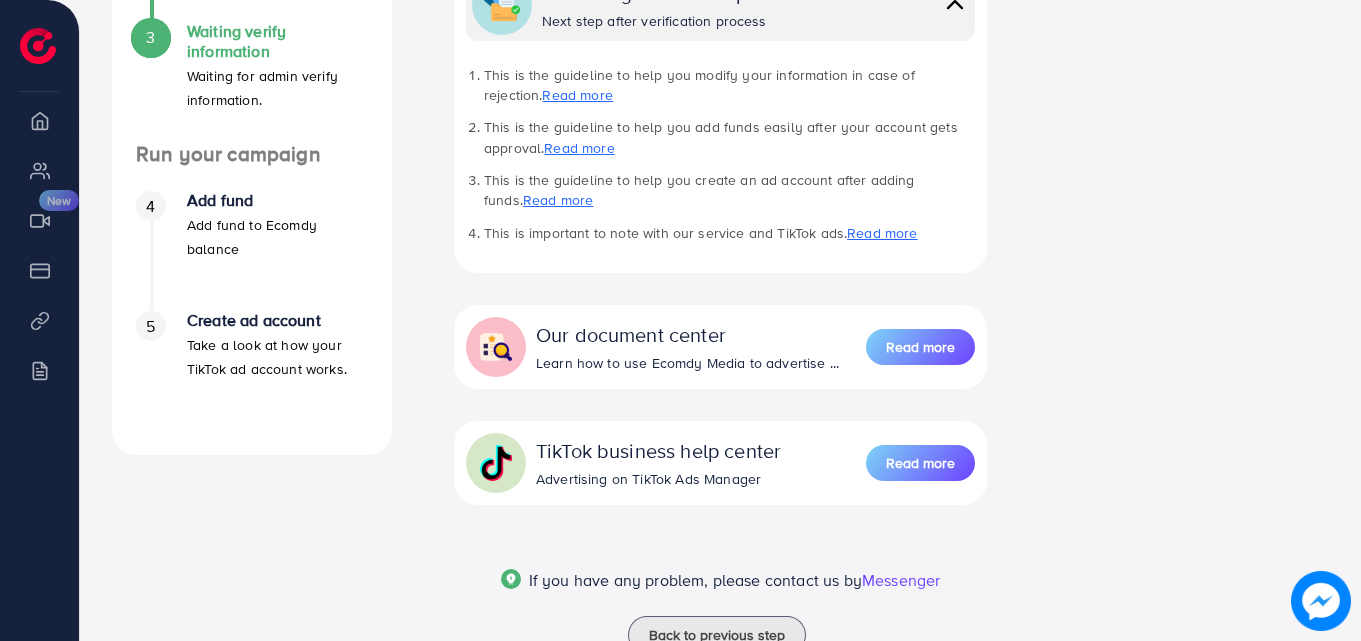 scroll, scrollTop: 678, scrollLeft: 0, axis: vertical 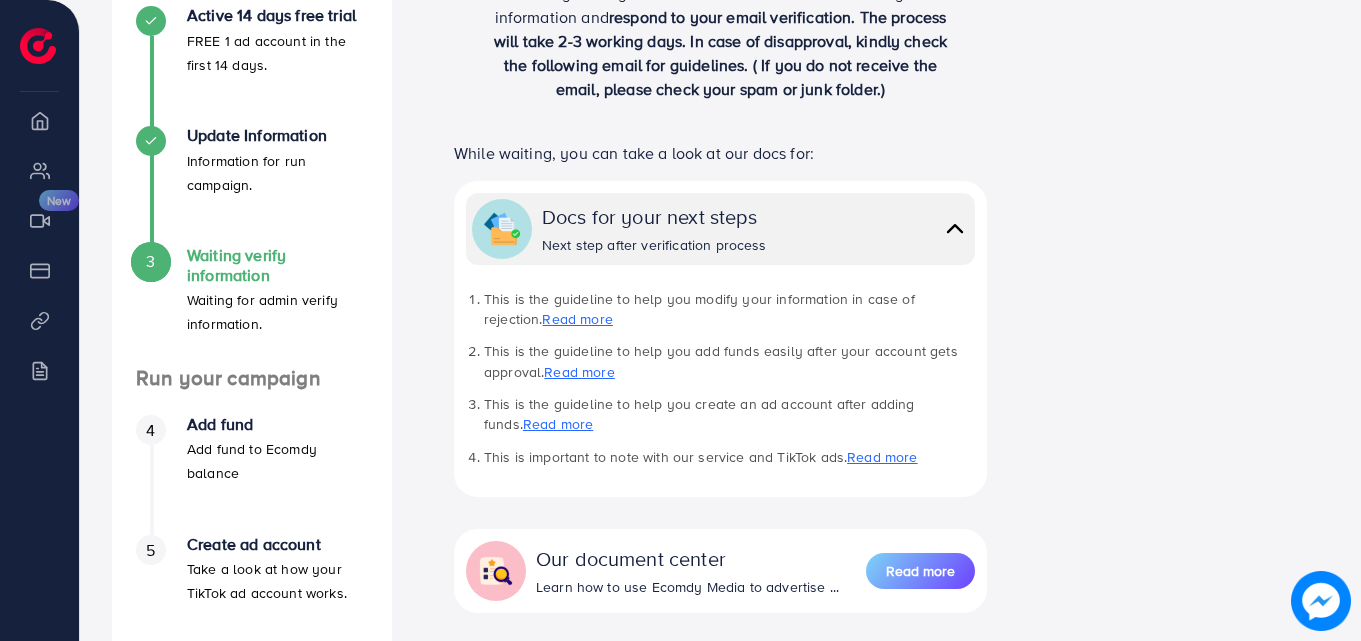 click on "Read more" at bounding box center [577, 319] 